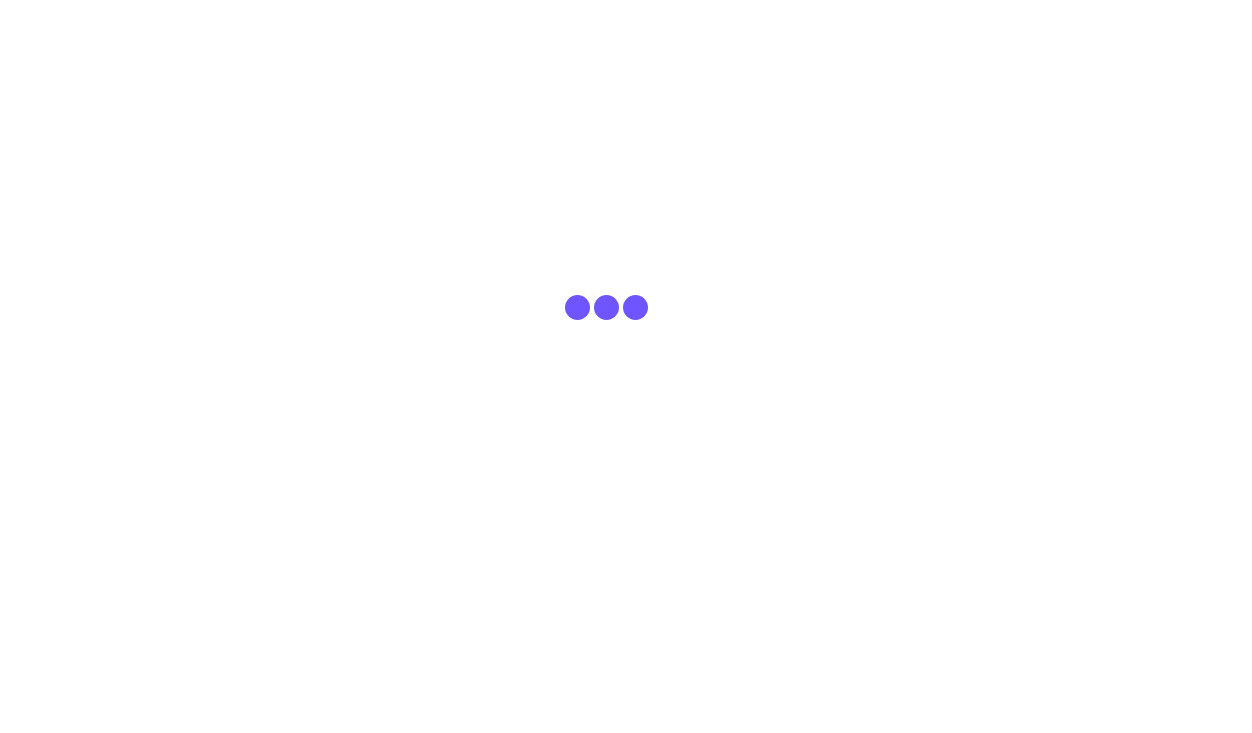 scroll, scrollTop: 0, scrollLeft: 0, axis: both 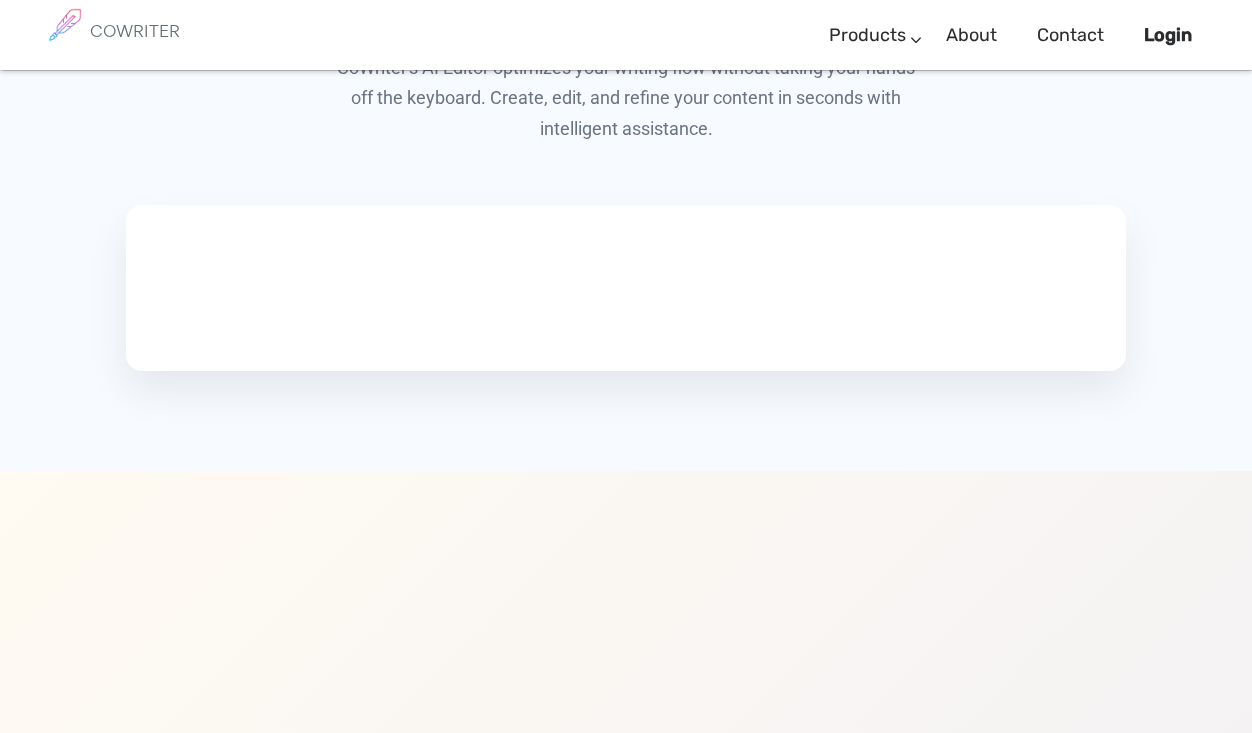click at bounding box center [280, 284] 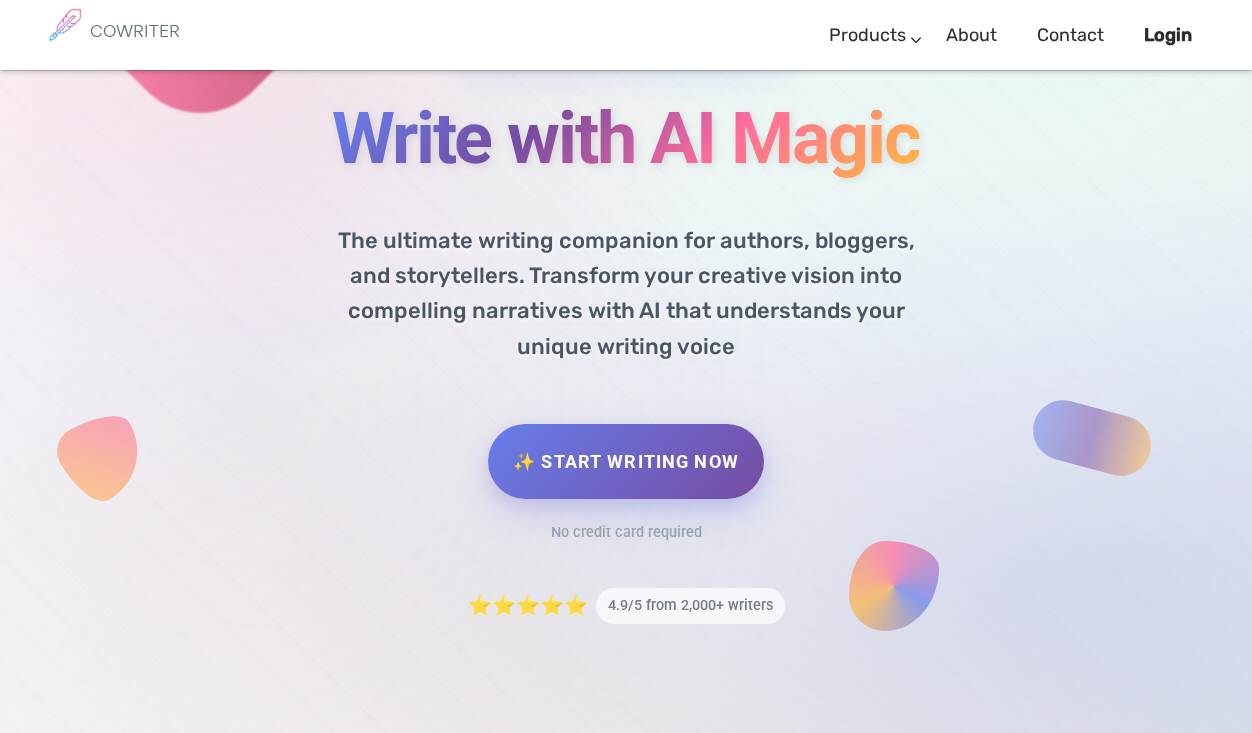 scroll, scrollTop: 180, scrollLeft: 0, axis: vertical 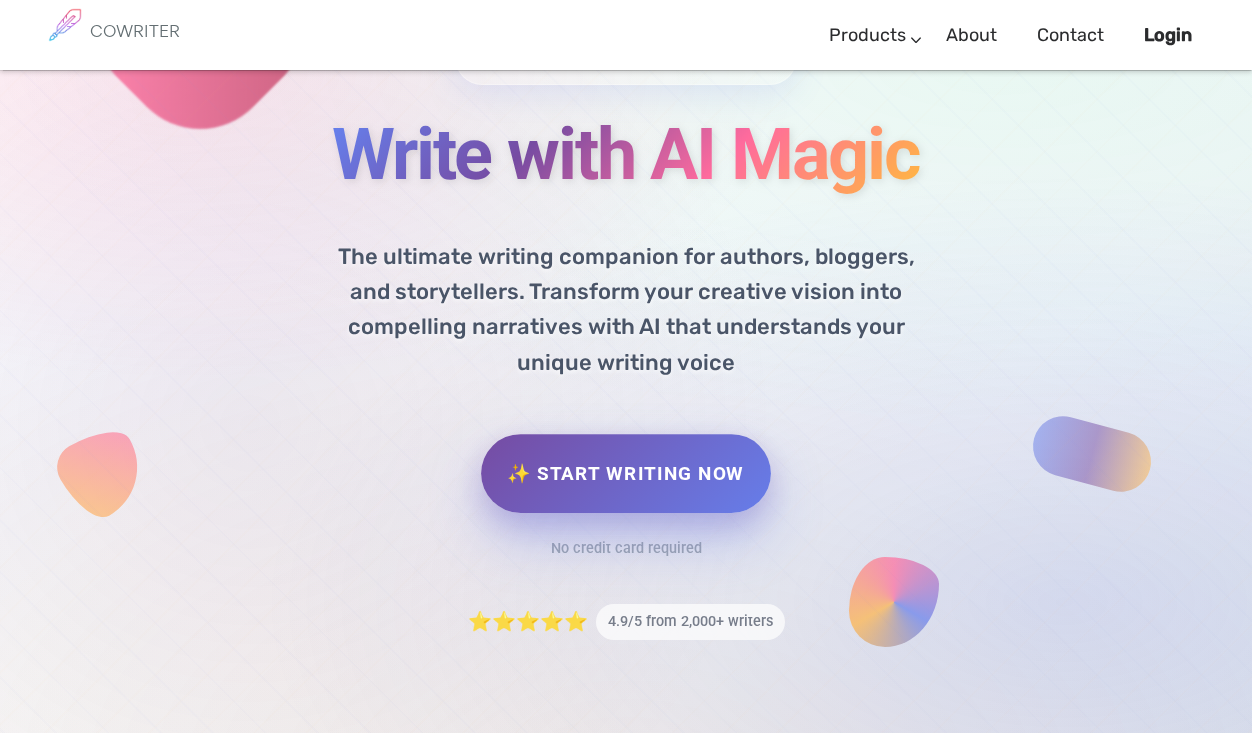 click on "✨ Start Writing Now" at bounding box center (625, 473) 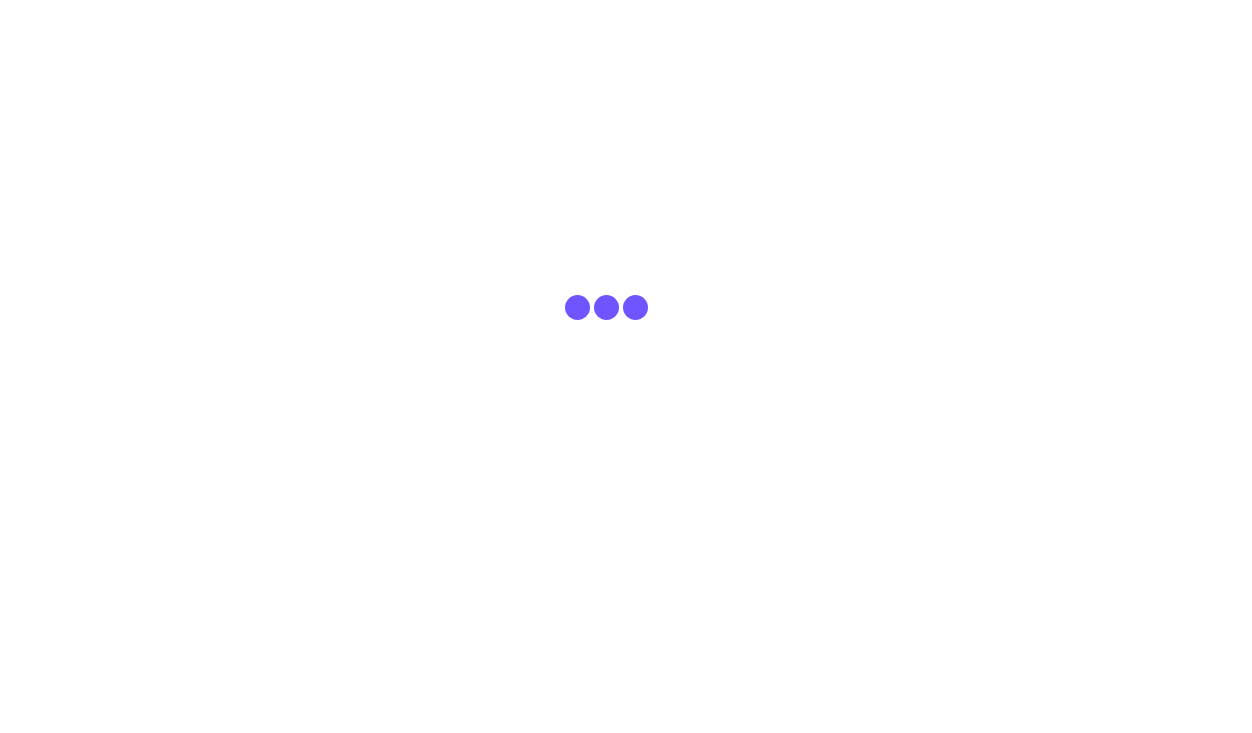 scroll, scrollTop: 0, scrollLeft: 0, axis: both 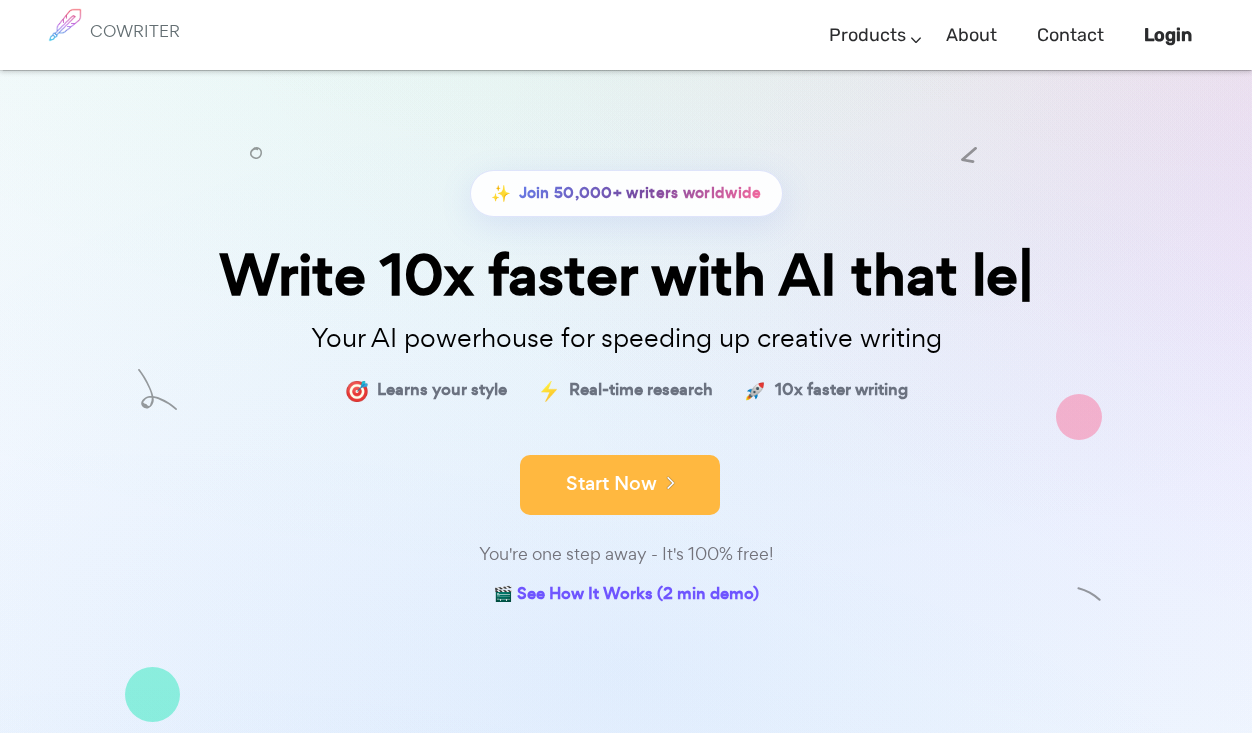 click on "Start Now" at bounding box center (620, 485) 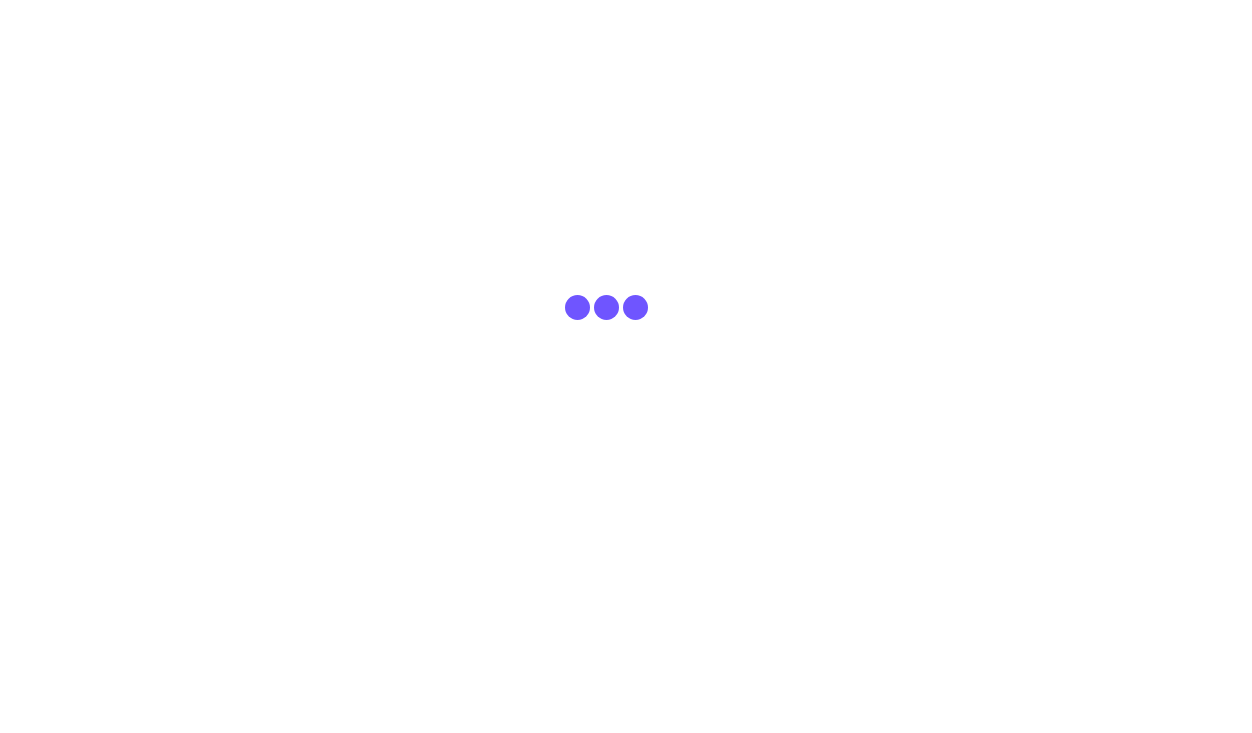 scroll, scrollTop: 0, scrollLeft: 0, axis: both 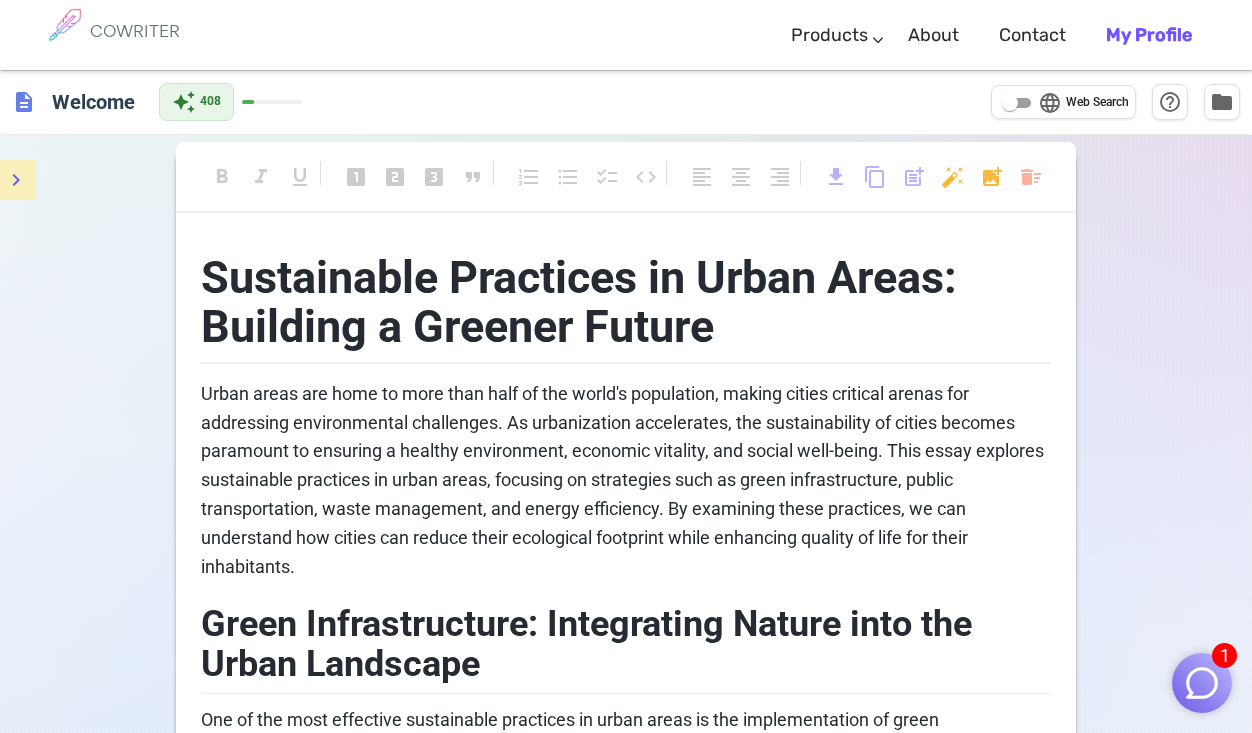 click 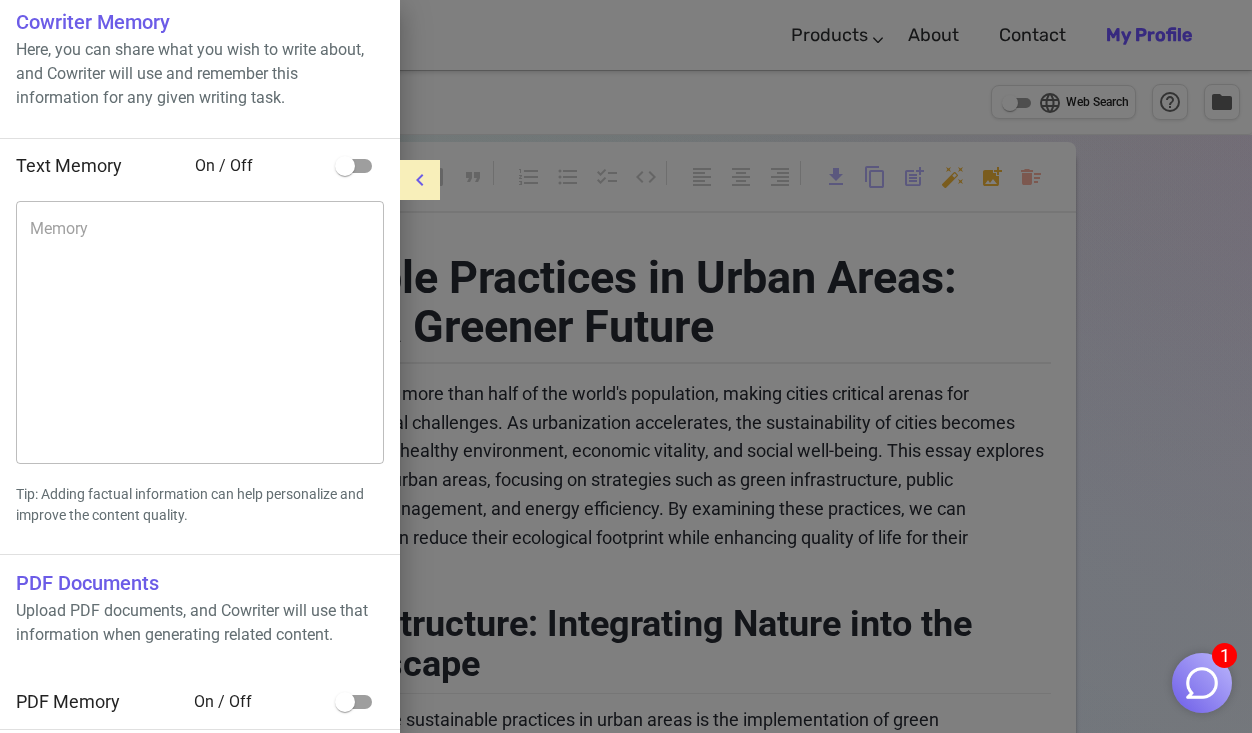 scroll, scrollTop: 3, scrollLeft: 0, axis: vertical 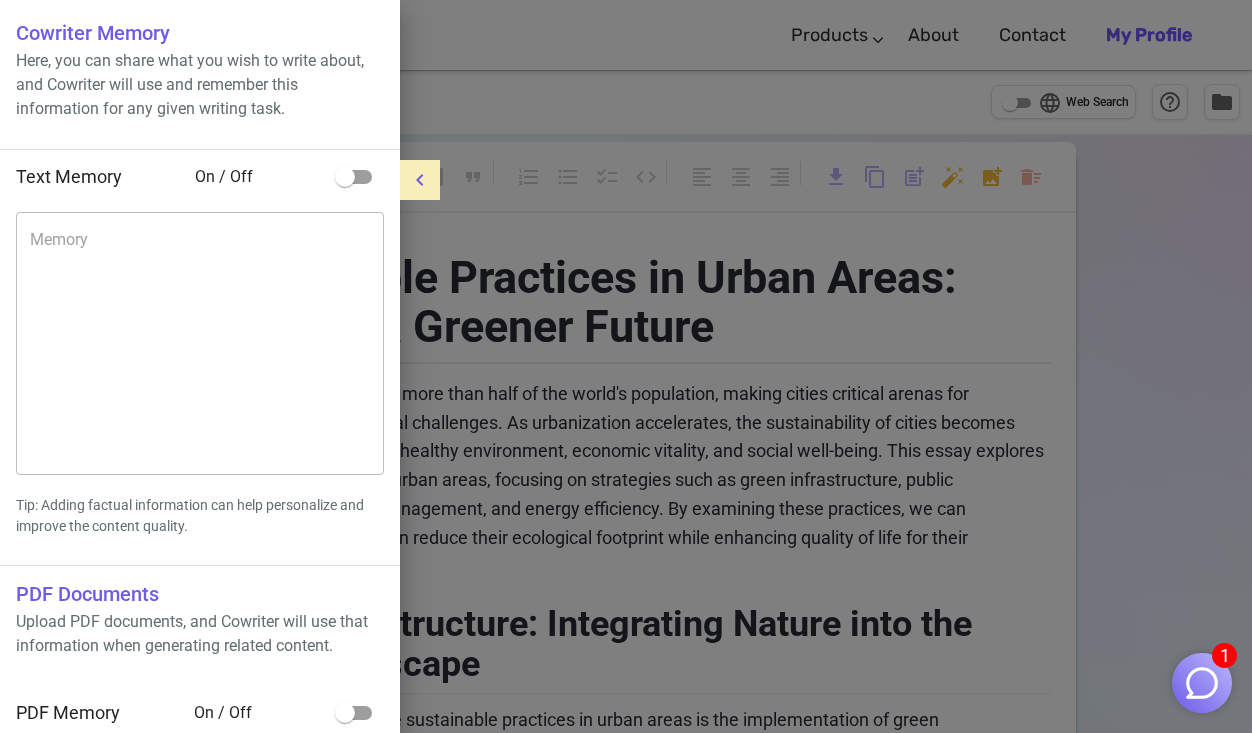 click 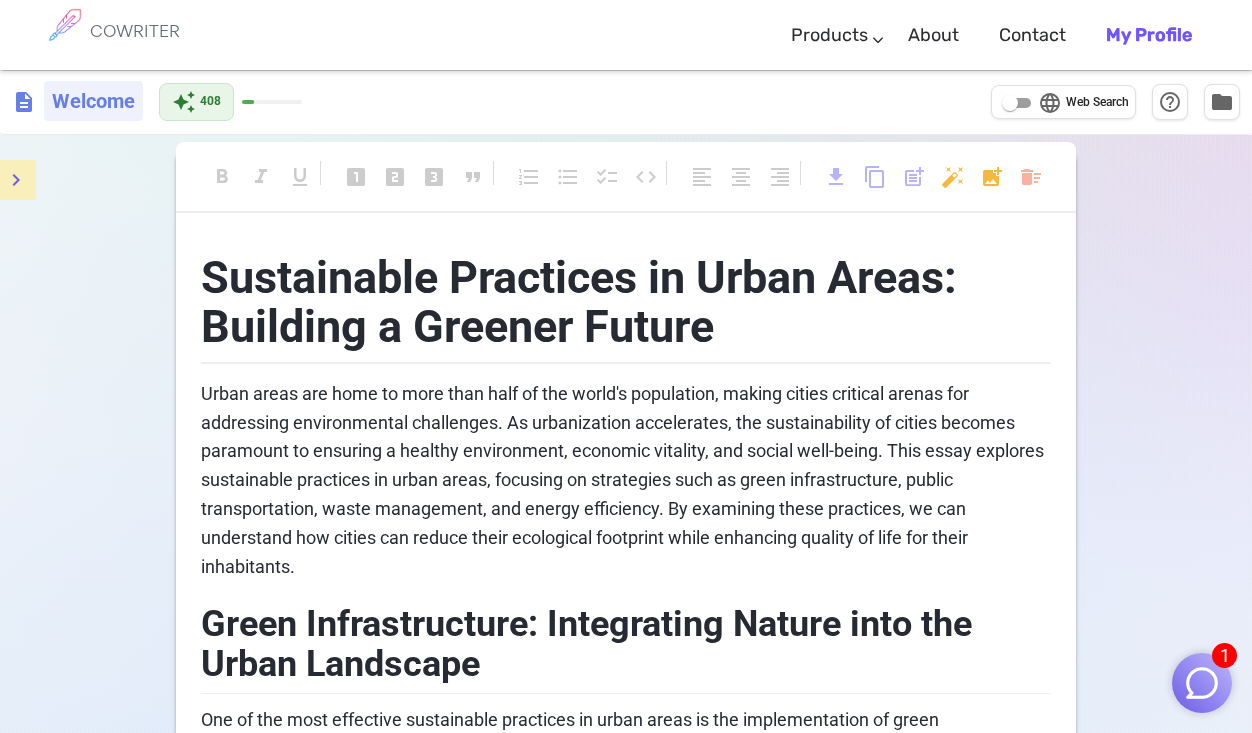 click on "Welcome" at bounding box center (93, 101) 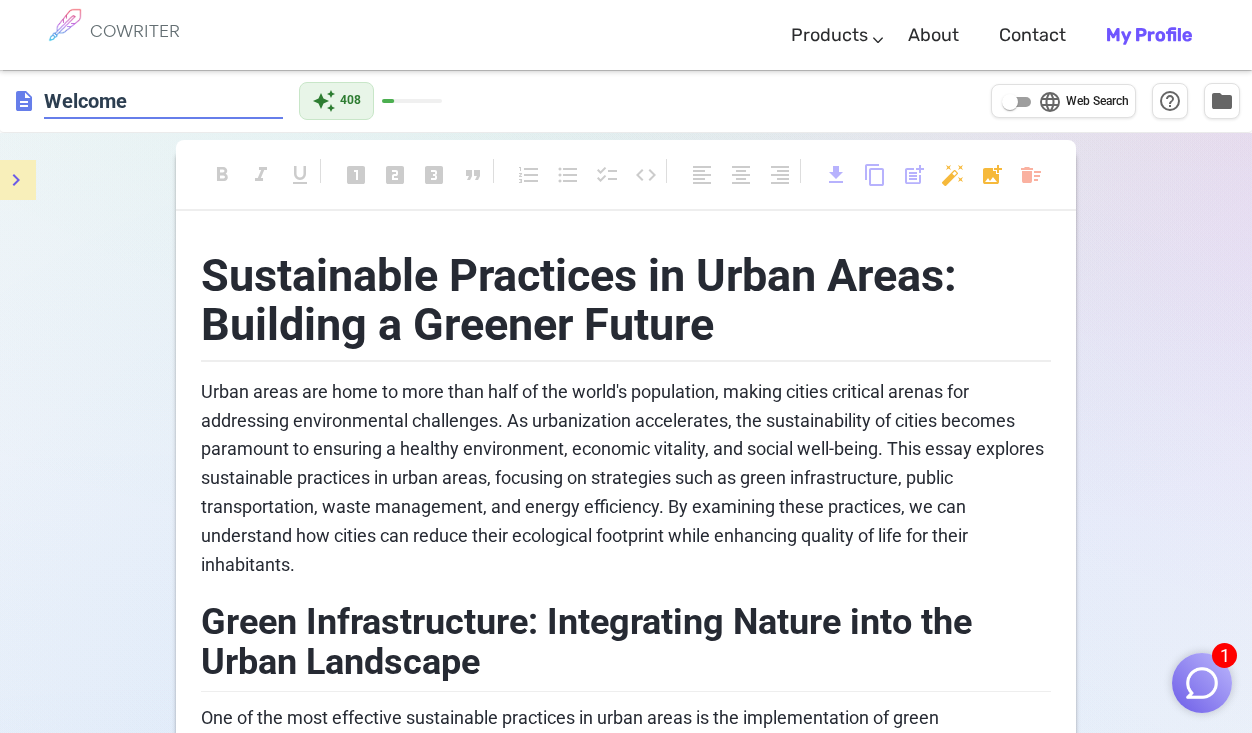 click on "Urban areas are home to more than half of the world's population, making cities critical arenas for addressing environmental challenges. As urbanization accelerates, the sustainability of cities becomes paramount to ensuring a healthy environment, economic vitality, and social well-being. This essay explores sustainable practices in urban areas, focusing on strategies such as green infrastructure, public transportation, waste management, and energy efficiency. By examining these practices, we can understand how cities can reduce their ecological footprint while enhancing quality of life for their inhabitants." at bounding box center [624, 478] 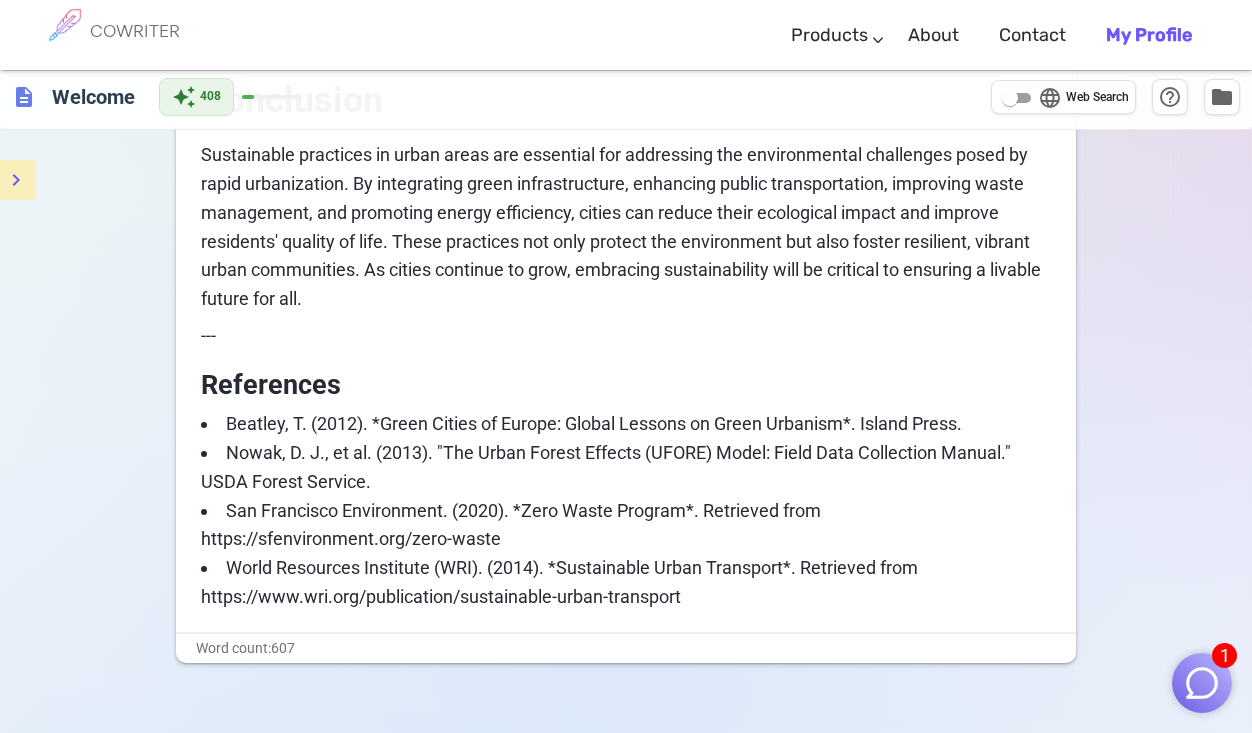 scroll, scrollTop: 1862, scrollLeft: 0, axis: vertical 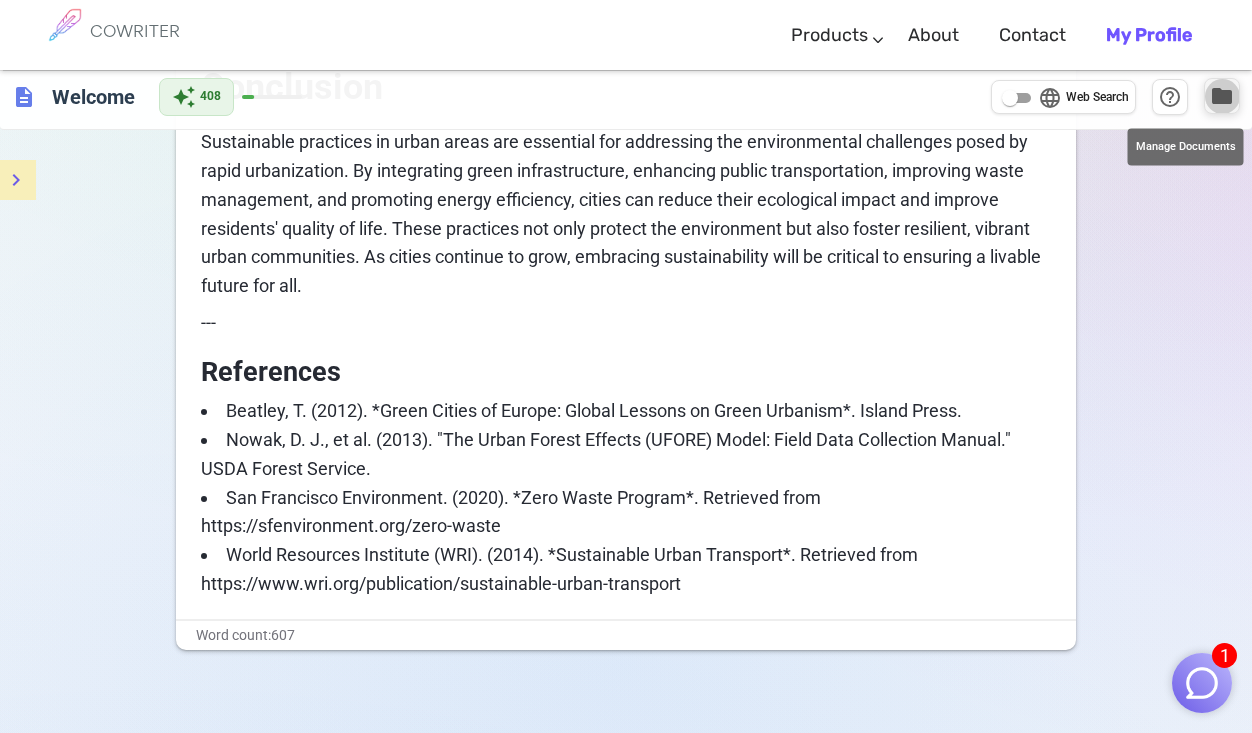 click on "folder" at bounding box center [1222, 96] 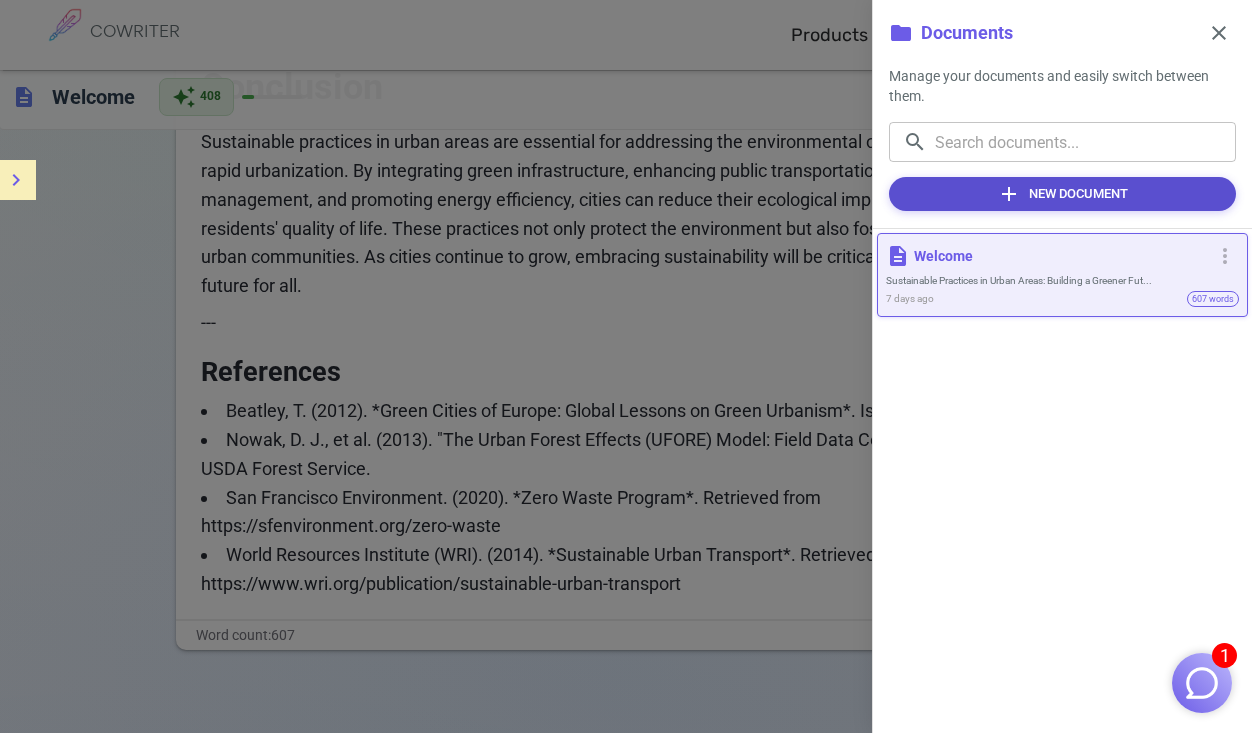 click on "add New Document" at bounding box center (1062, 194) 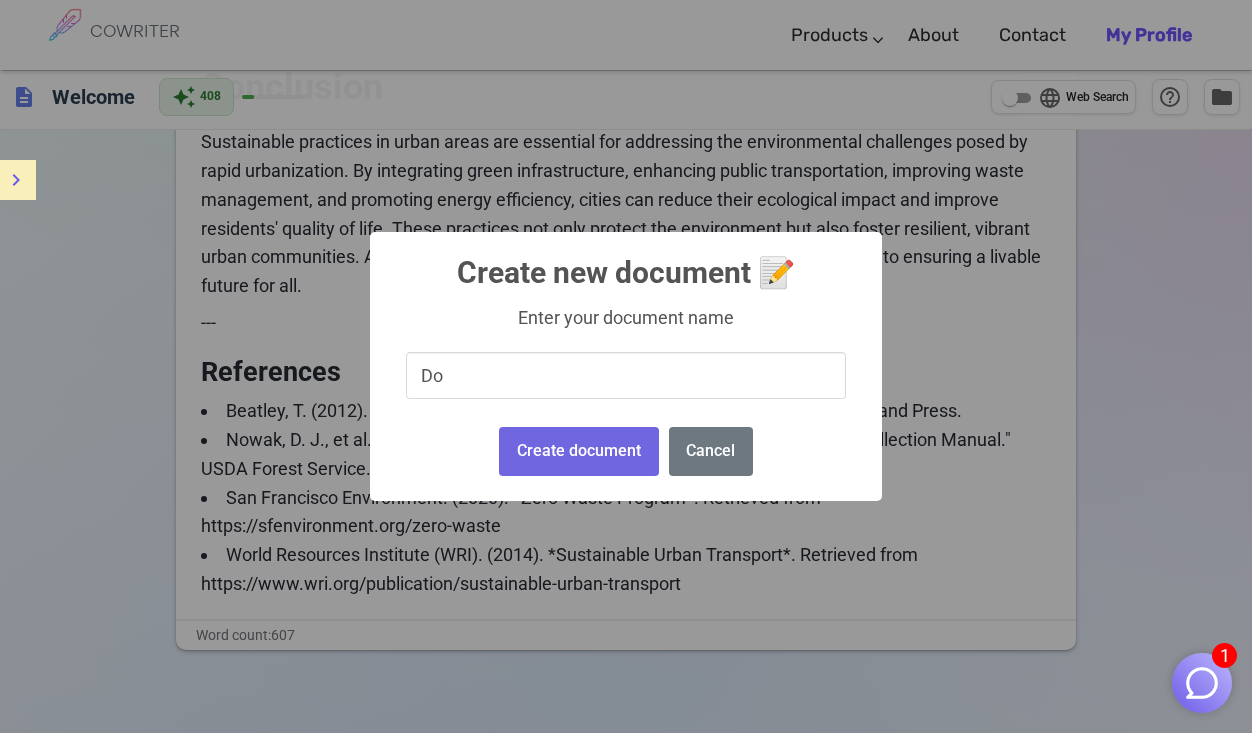 type on "D" 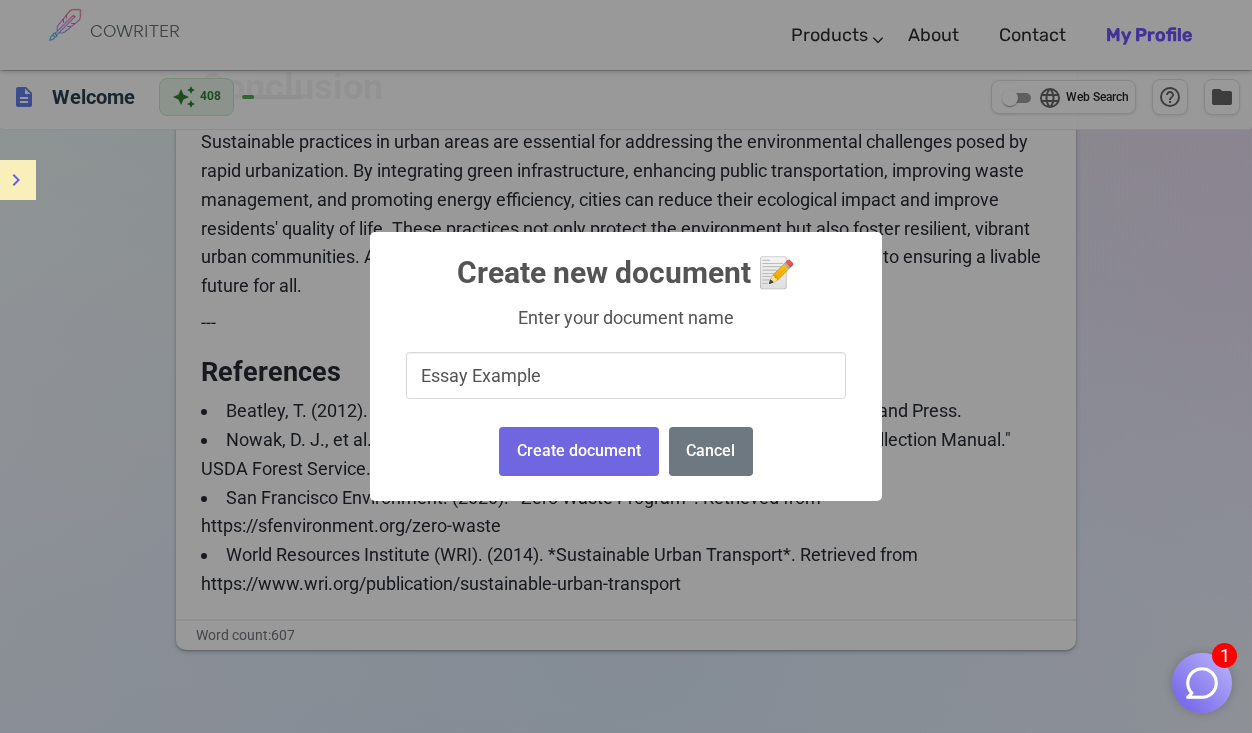 type on "Essay Example" 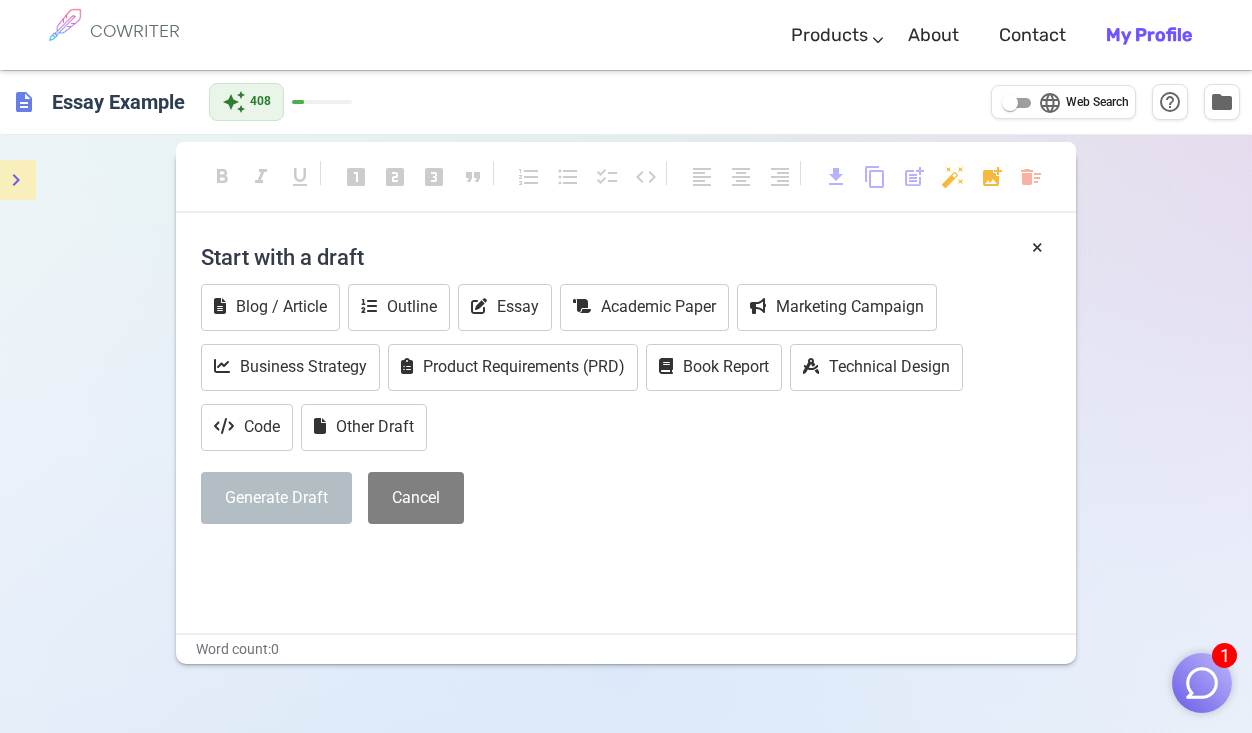 scroll, scrollTop: 0, scrollLeft: 0, axis: both 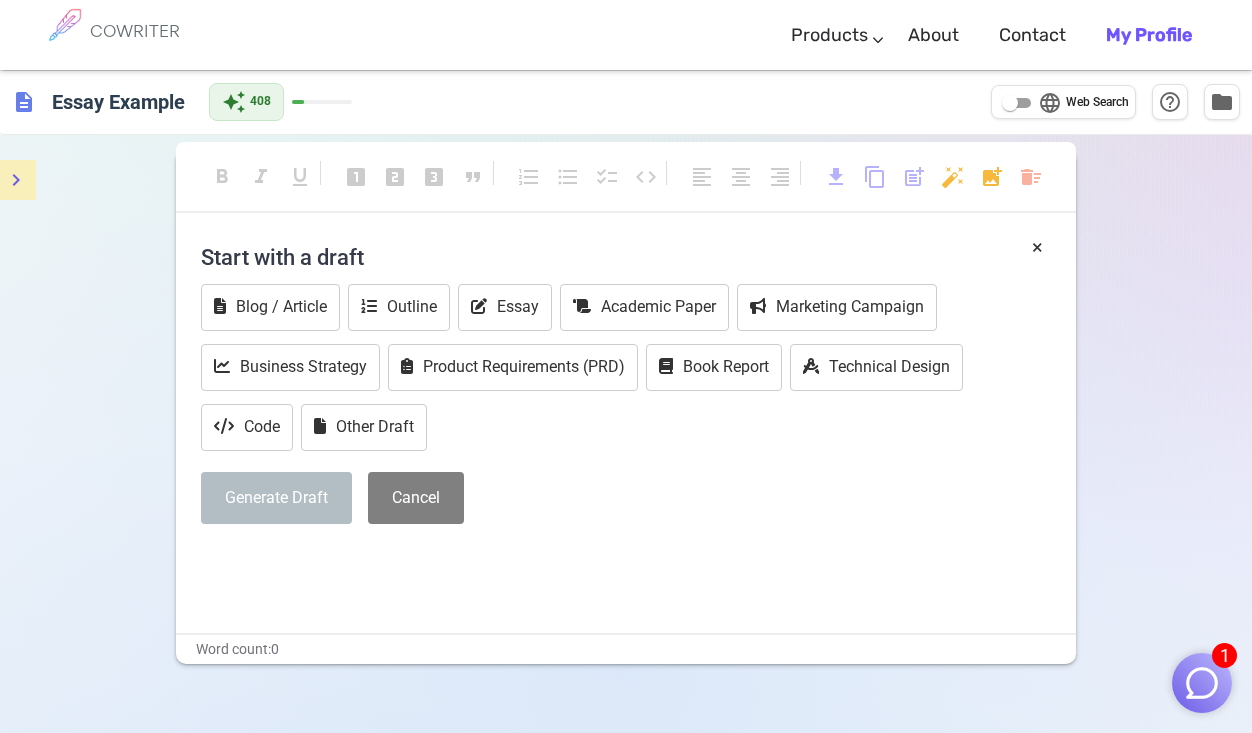 click on "Start with a draft" at bounding box center (626, 257) 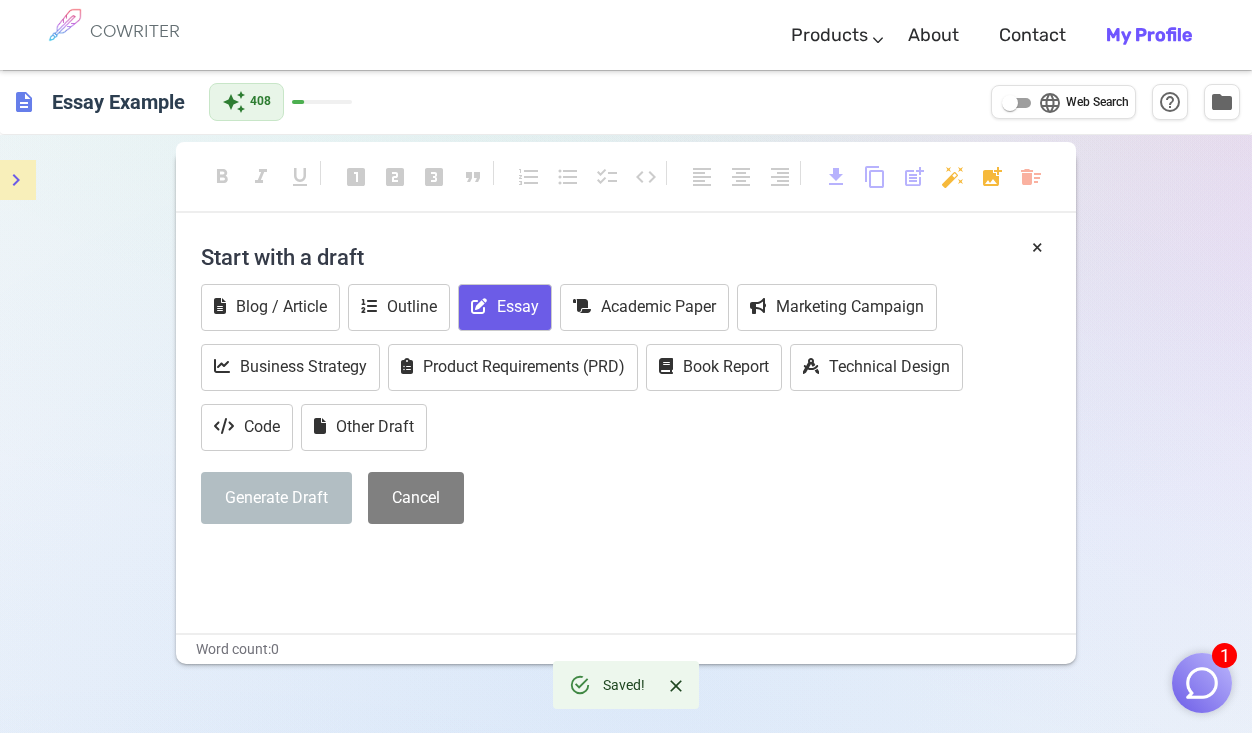 click on "Essay" at bounding box center (505, 307) 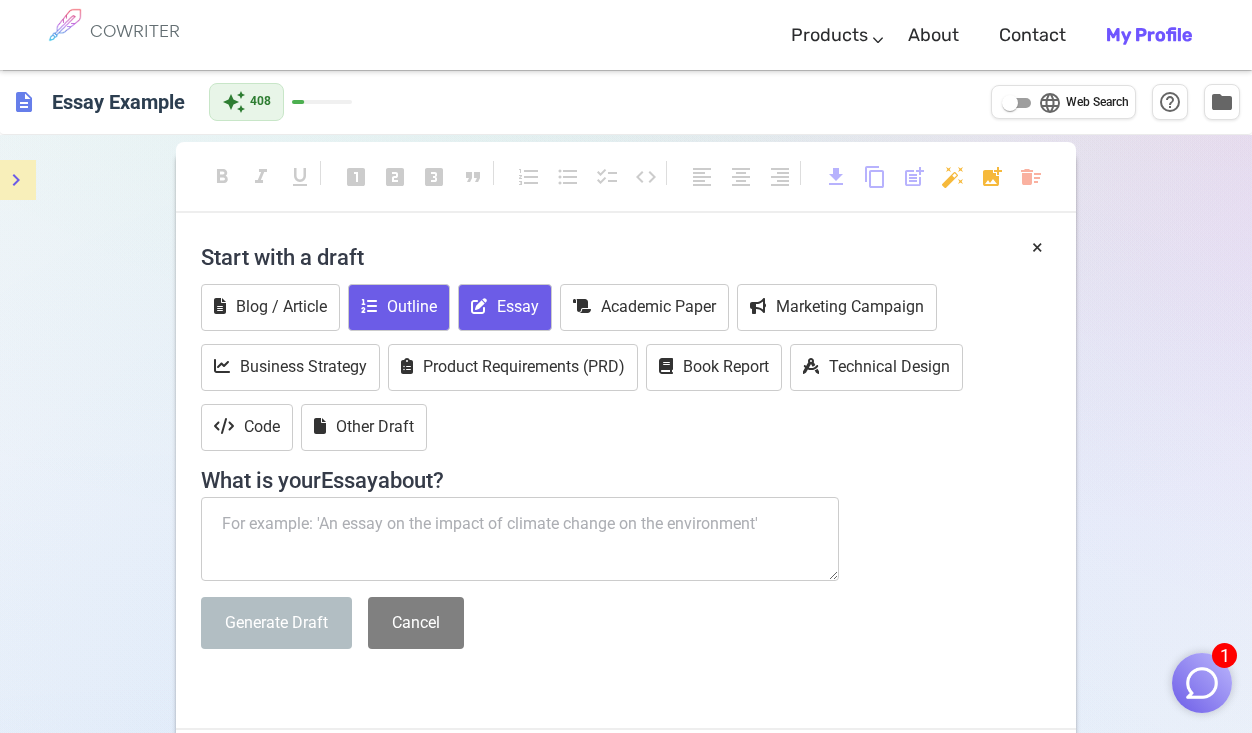 click on "Outline" at bounding box center [399, 307] 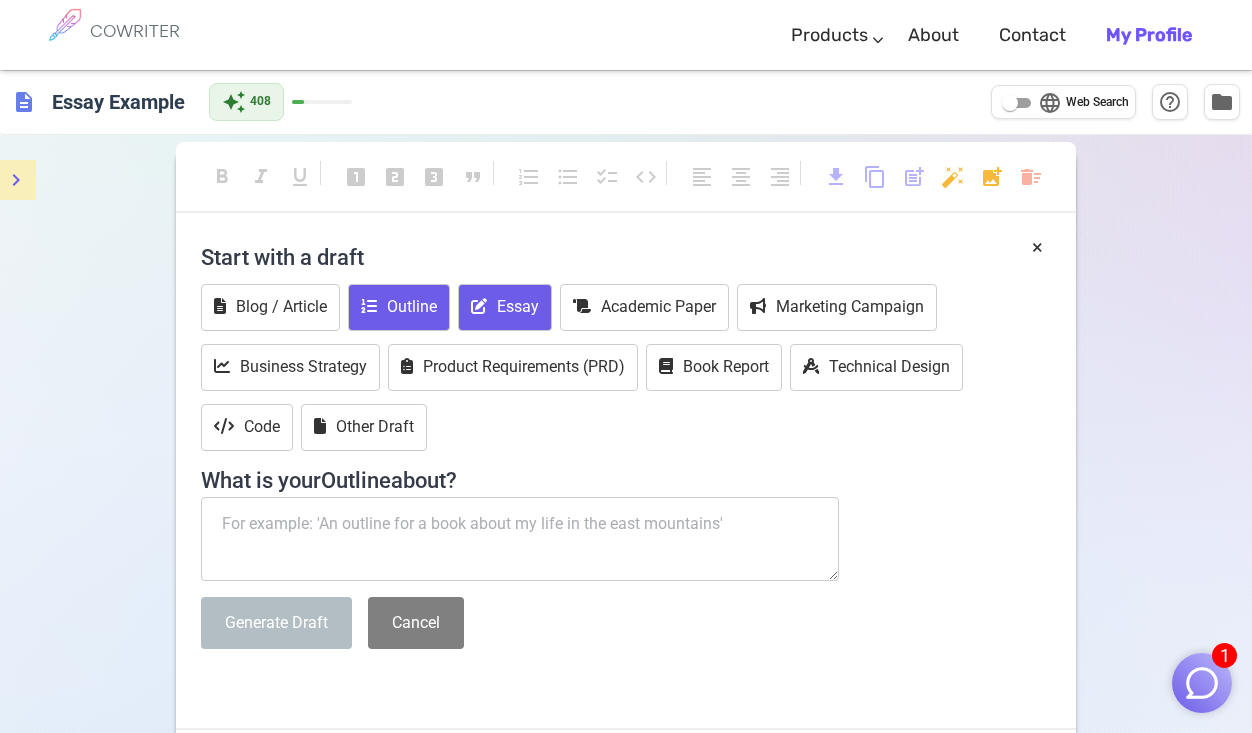 click on "Essay" at bounding box center [505, 307] 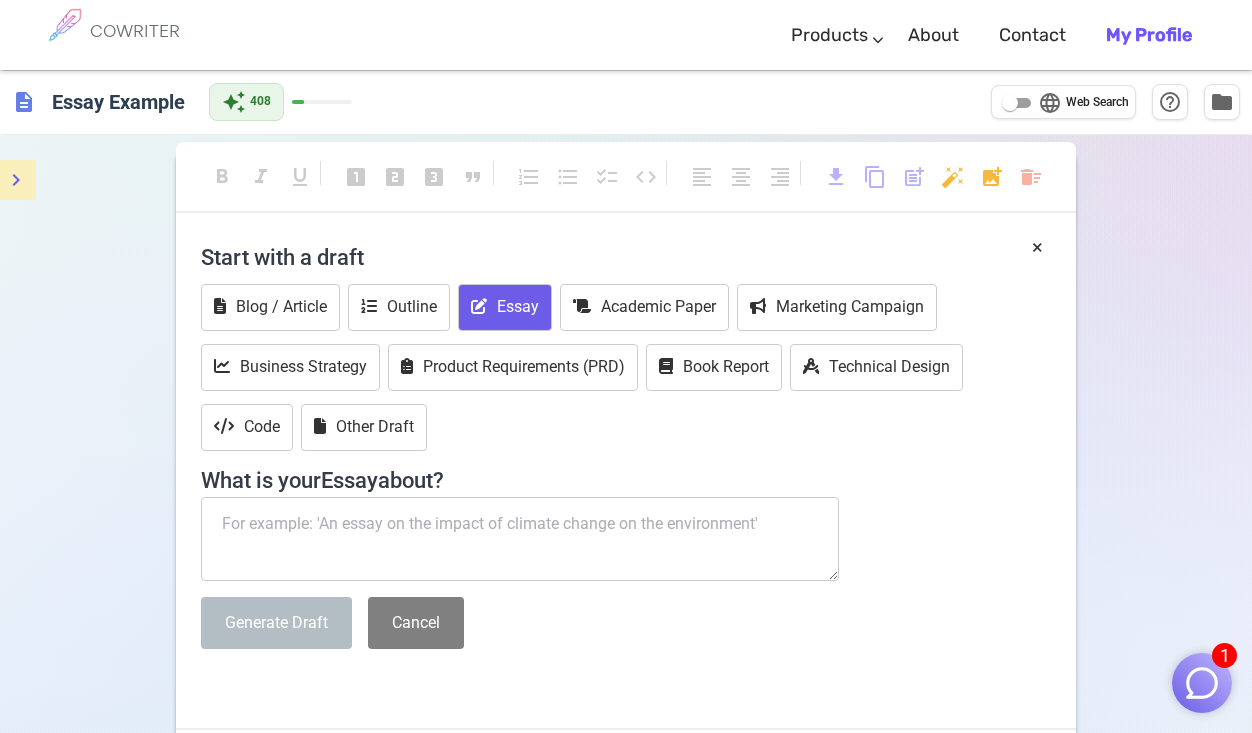click at bounding box center (520, 539) 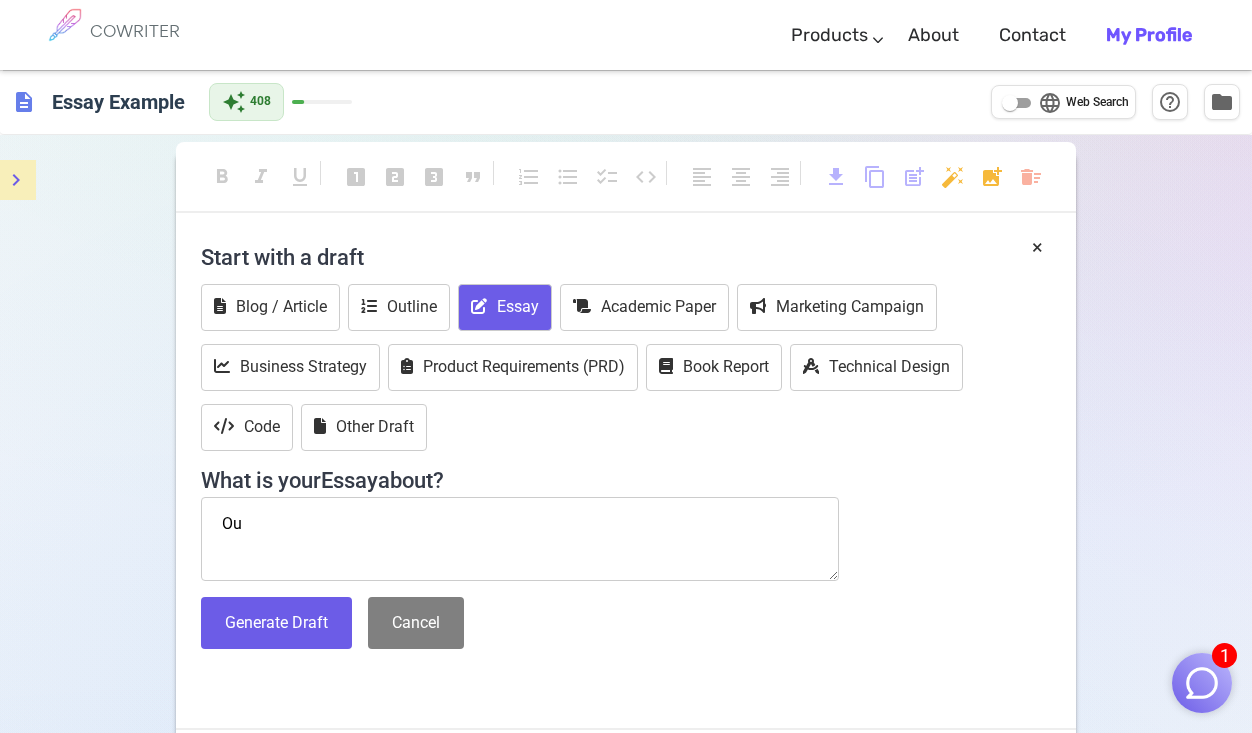 type on "O" 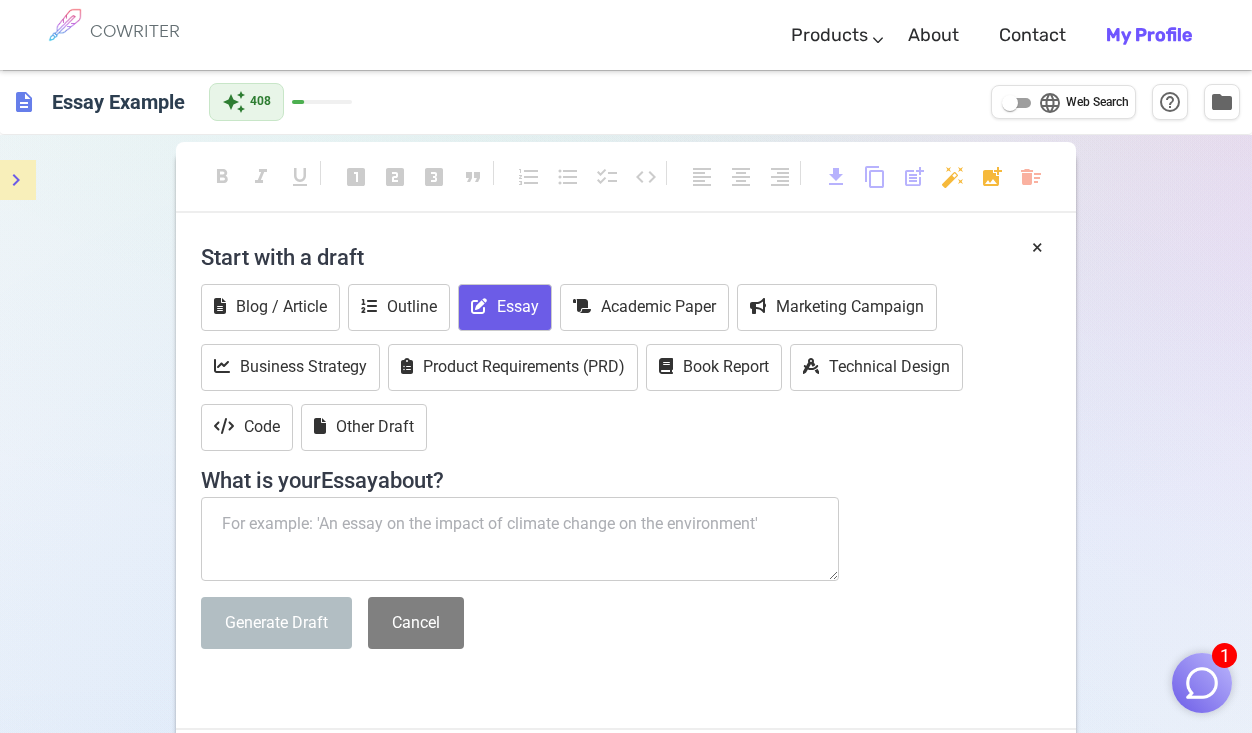 click at bounding box center [520, 539] 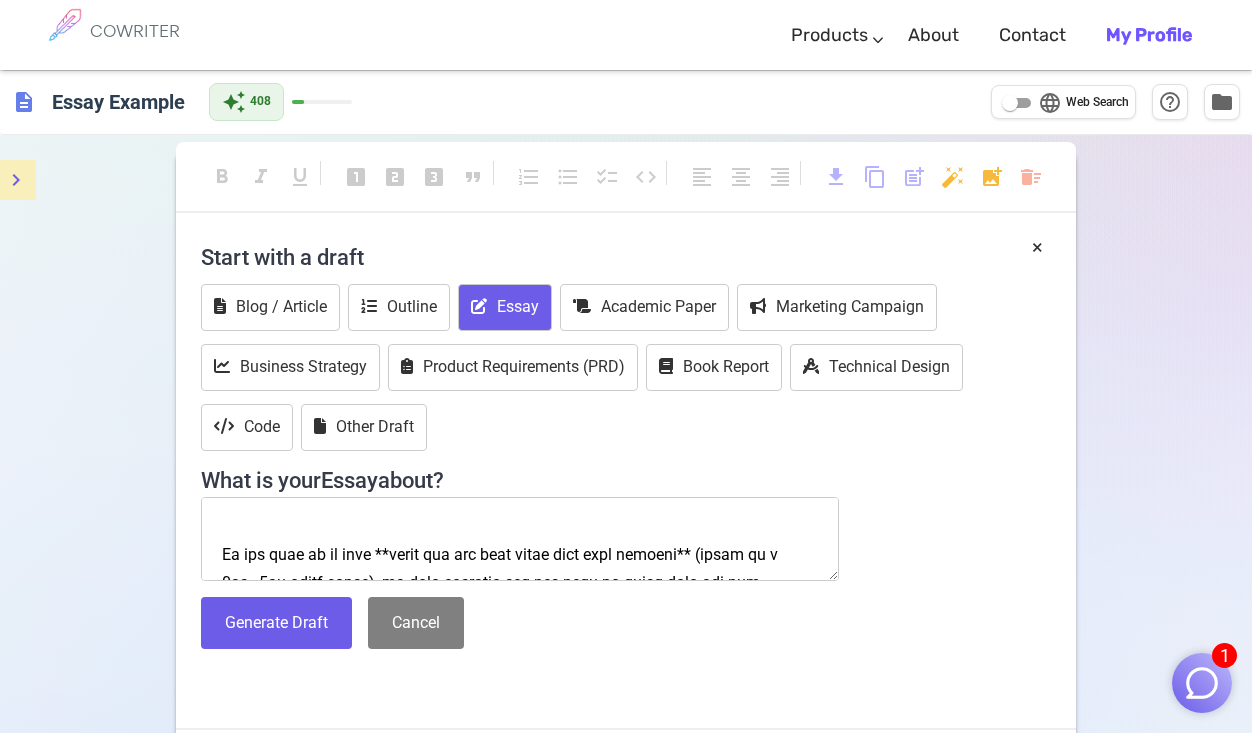 scroll, scrollTop: 1148, scrollLeft: 0, axis: vertical 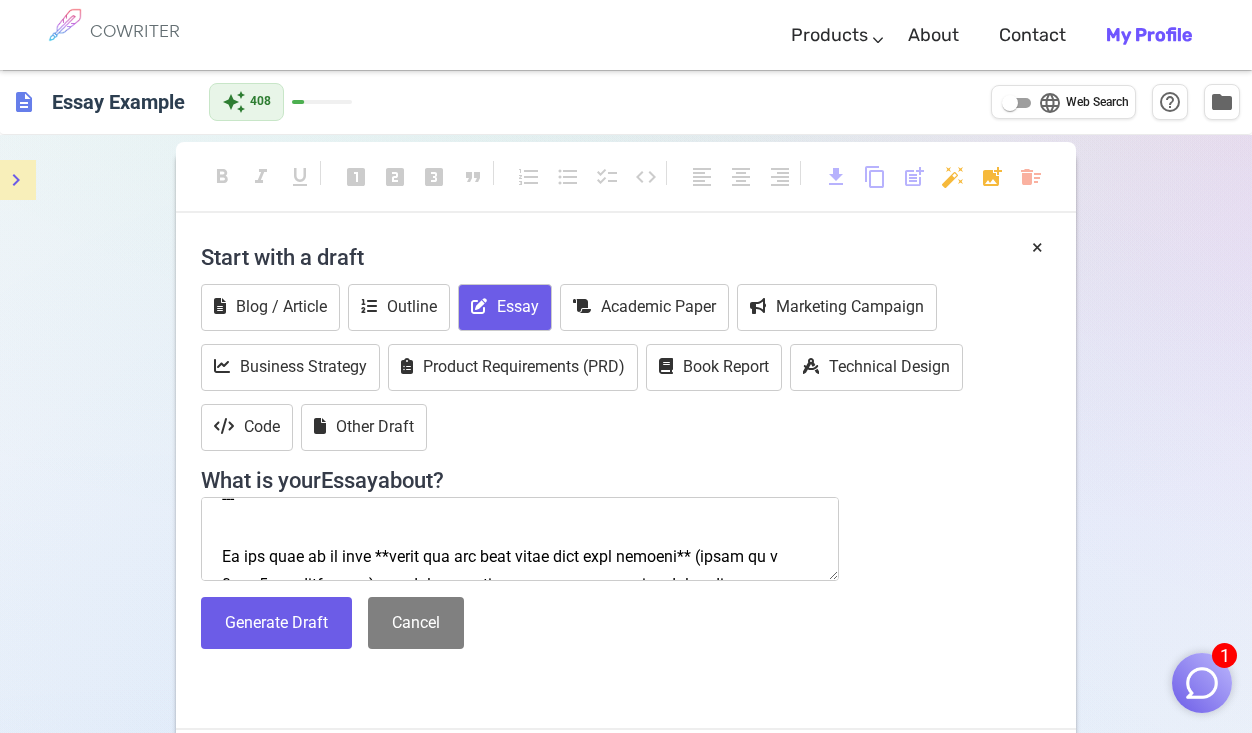 drag, startPoint x: 768, startPoint y: 550, endPoint x: 219, endPoint y: 515, distance: 550.11456 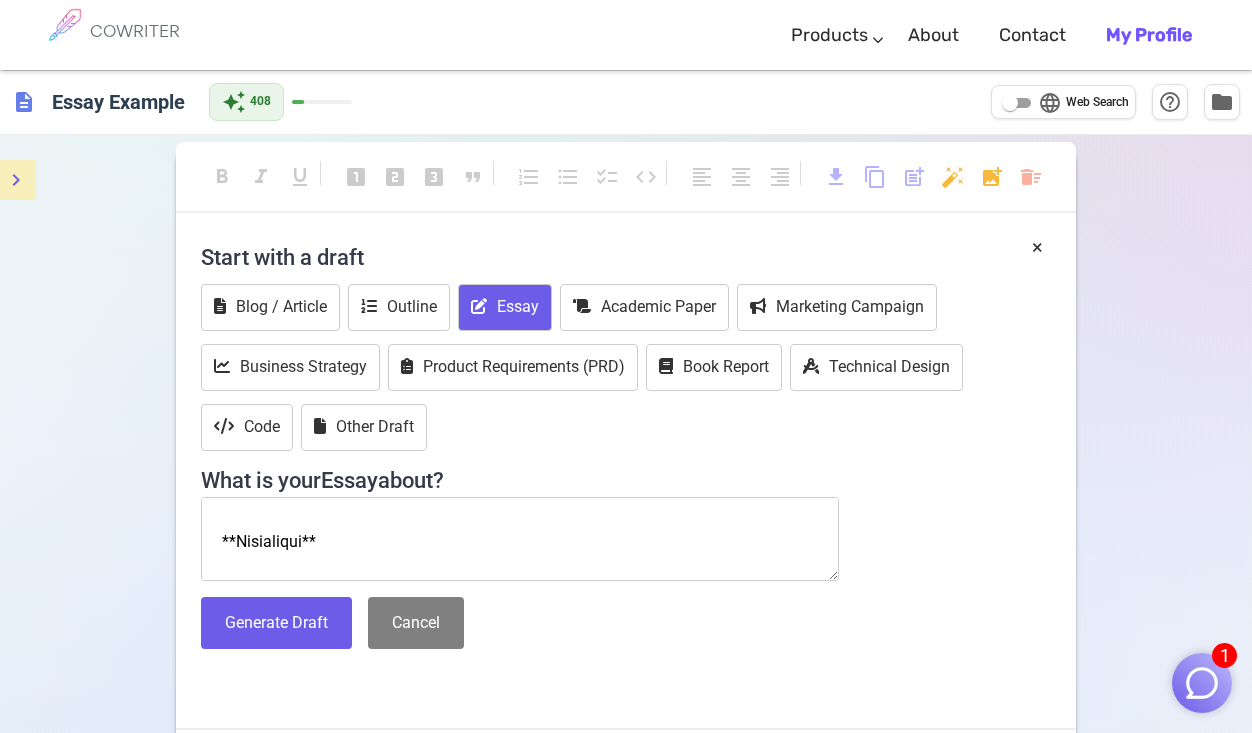 scroll, scrollTop: 953, scrollLeft: 0, axis: vertical 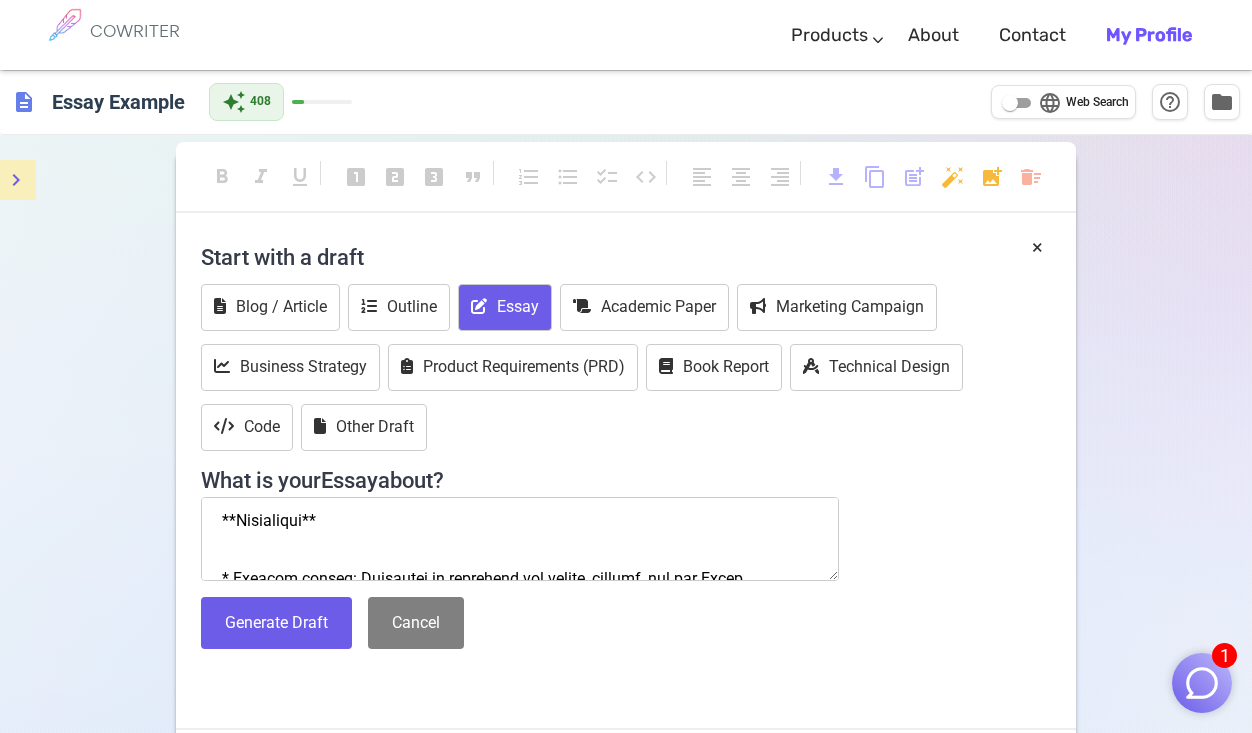 click at bounding box center [520, 539] 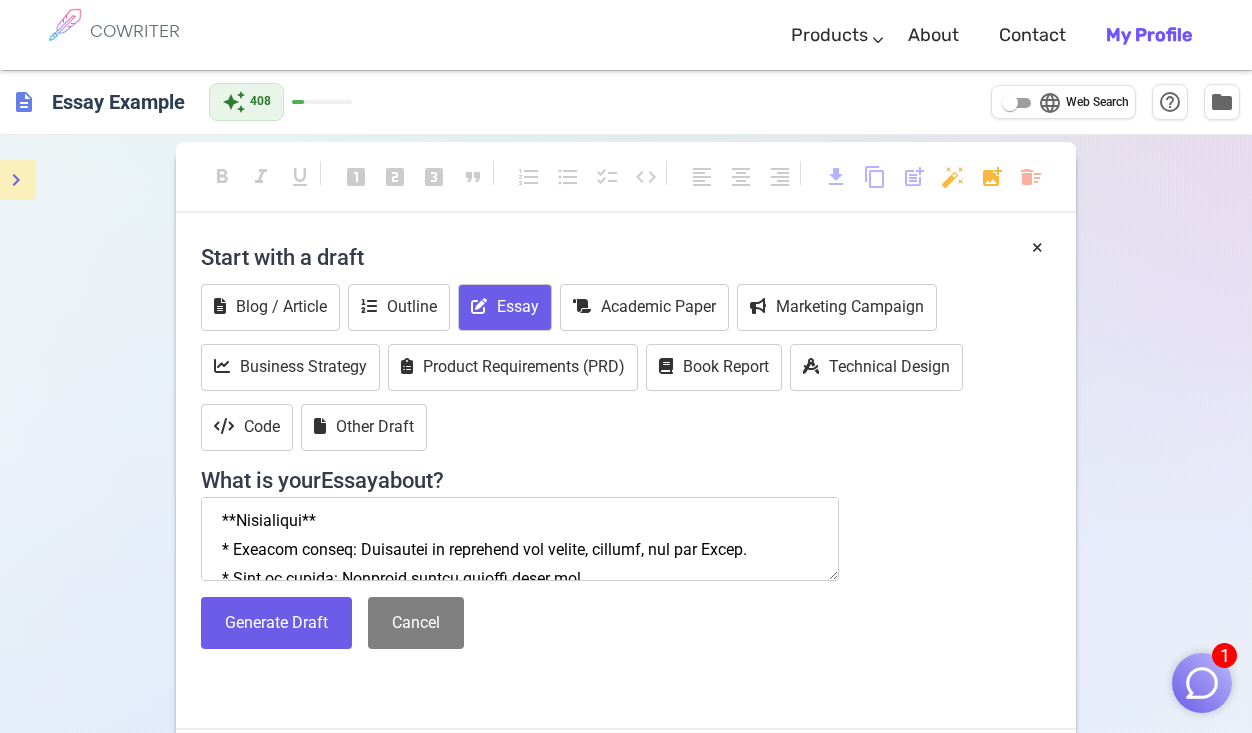 scroll, scrollTop: 931, scrollLeft: 0, axis: vertical 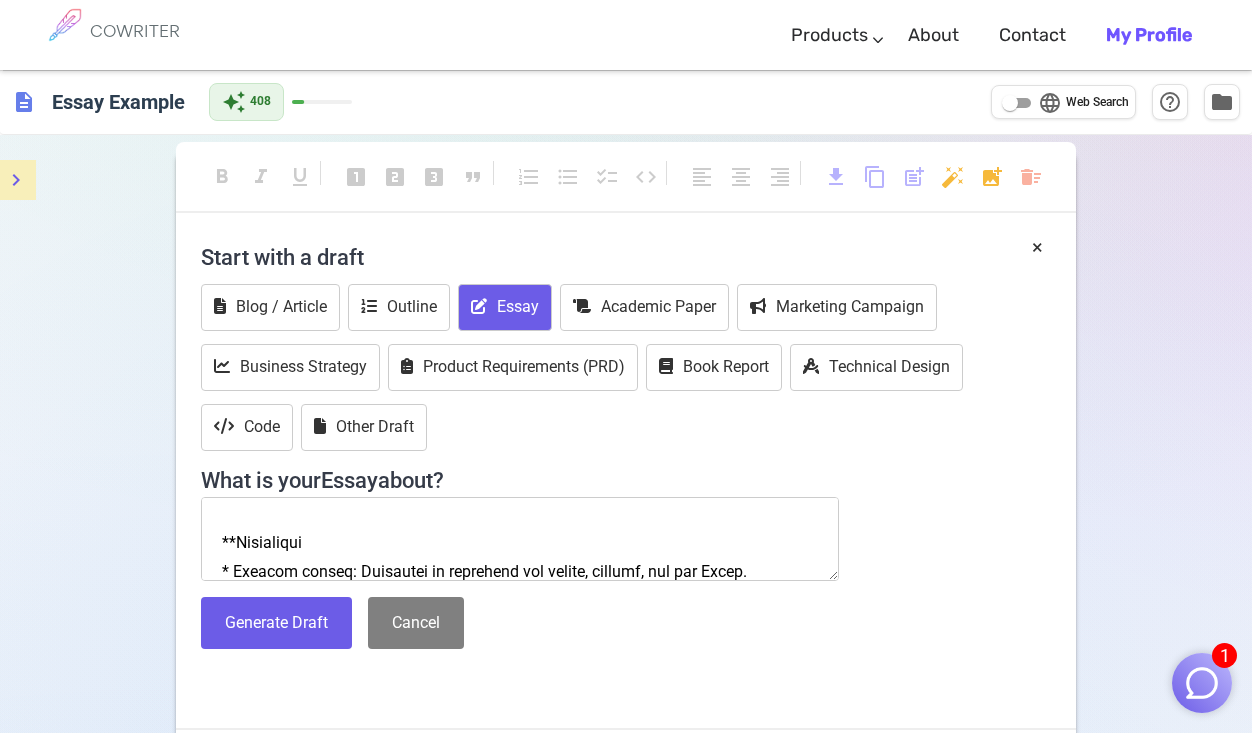 click at bounding box center (520, 539) 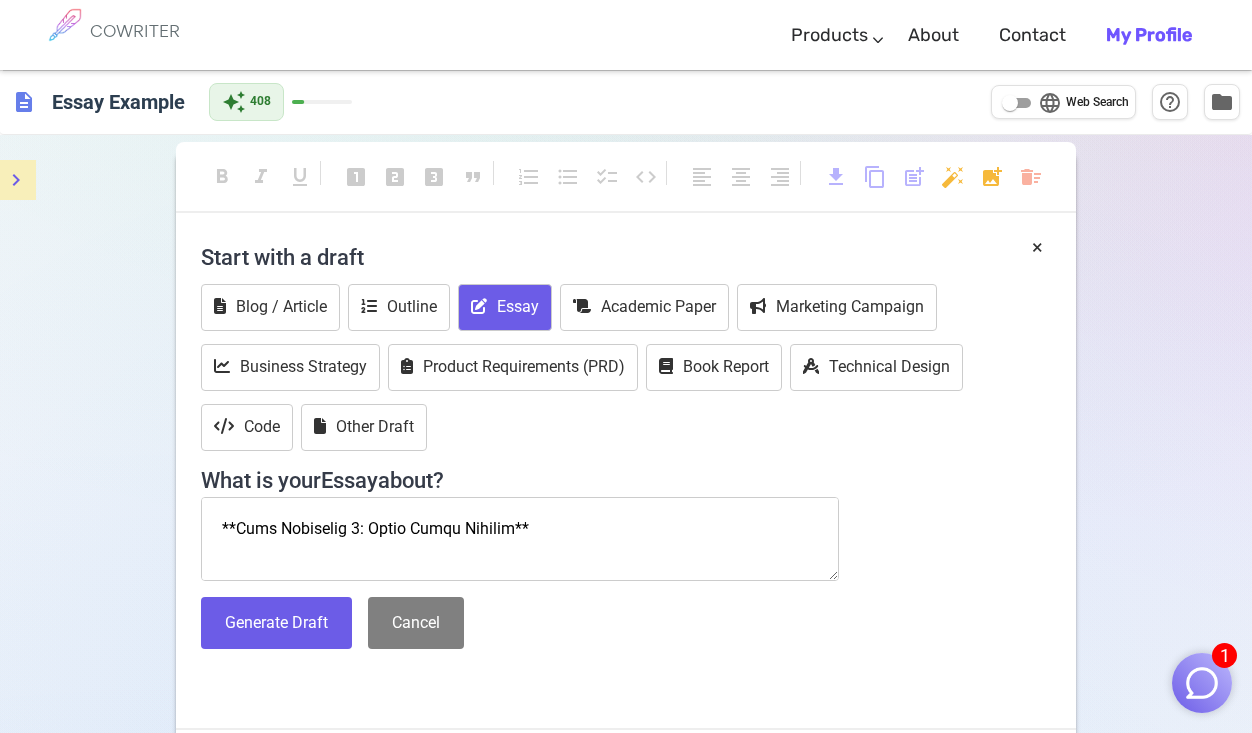 click at bounding box center [520, 539] 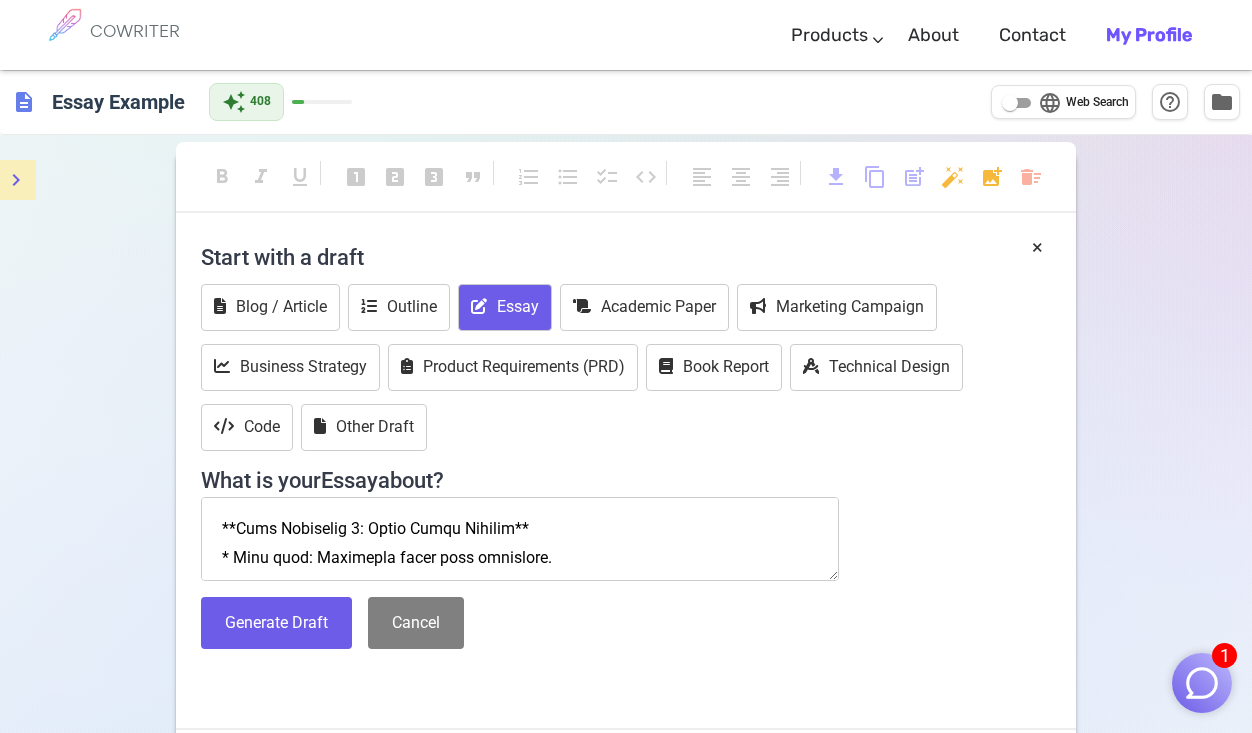 scroll, scrollTop: 763, scrollLeft: 0, axis: vertical 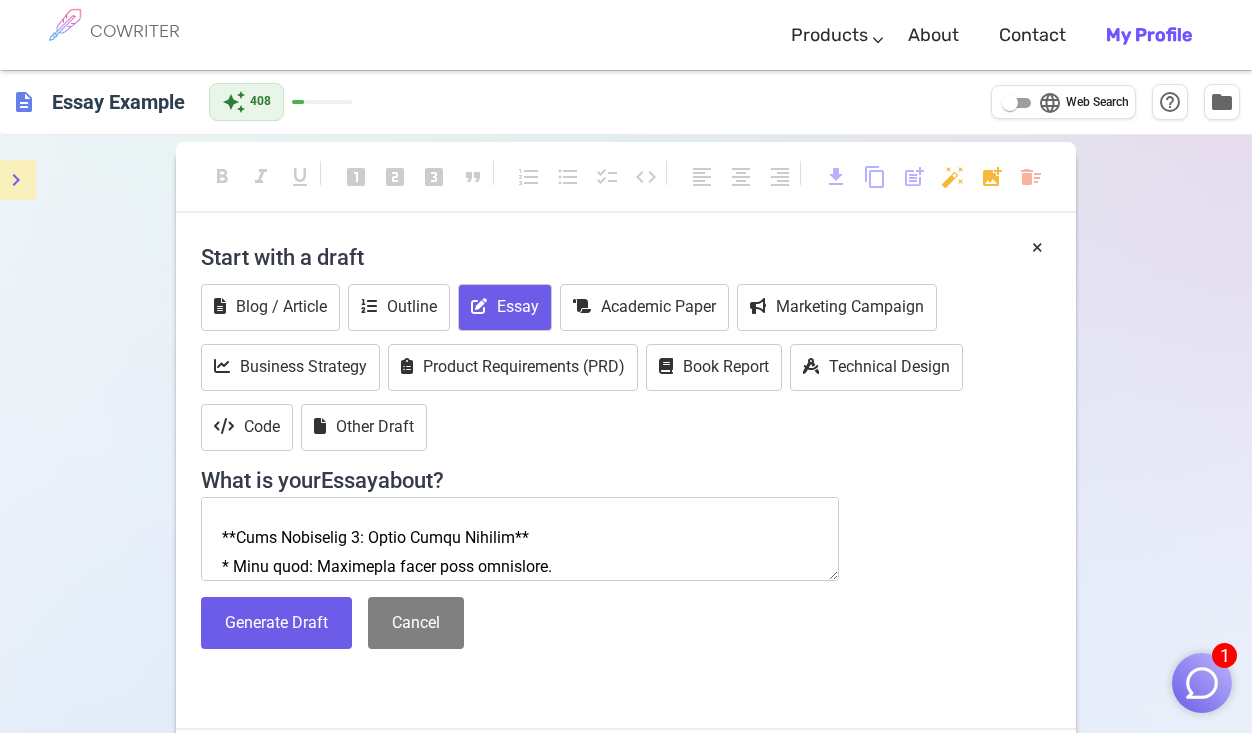 drag, startPoint x: 235, startPoint y: 512, endPoint x: 212, endPoint y: 511, distance: 23.021729 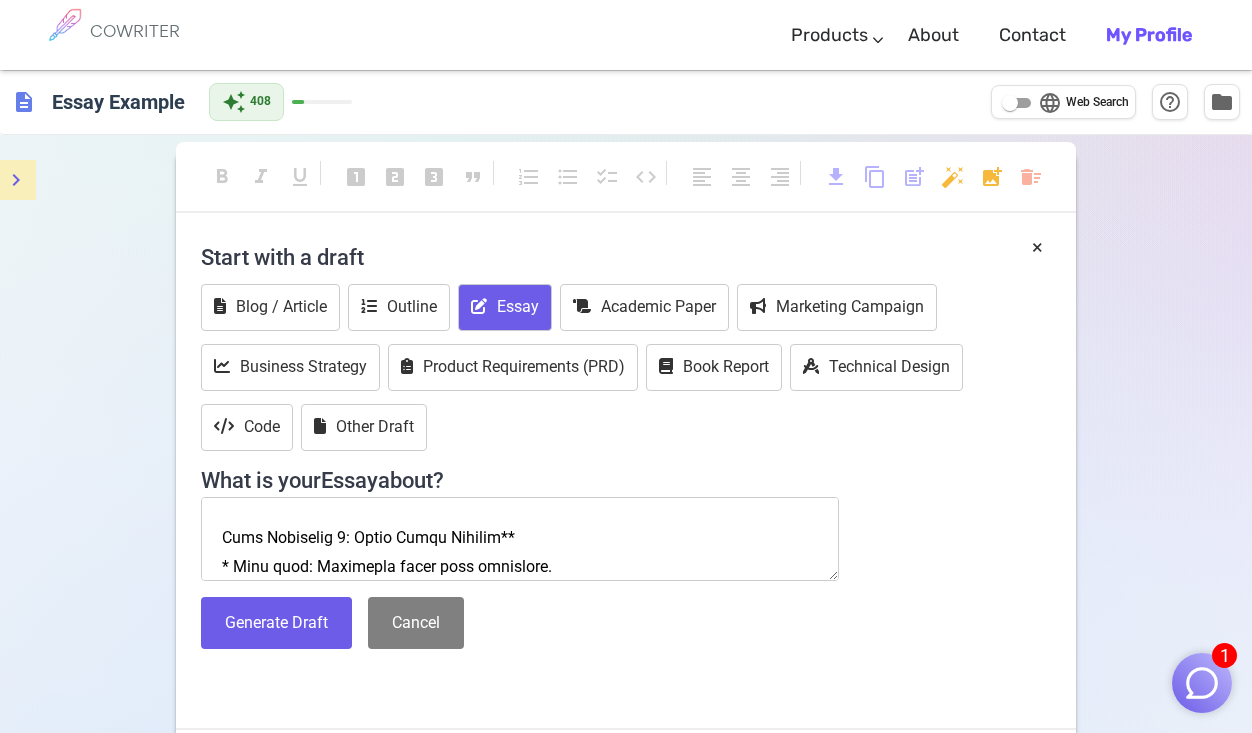 drag, startPoint x: 516, startPoint y: 509, endPoint x: 501, endPoint y: 509, distance: 15 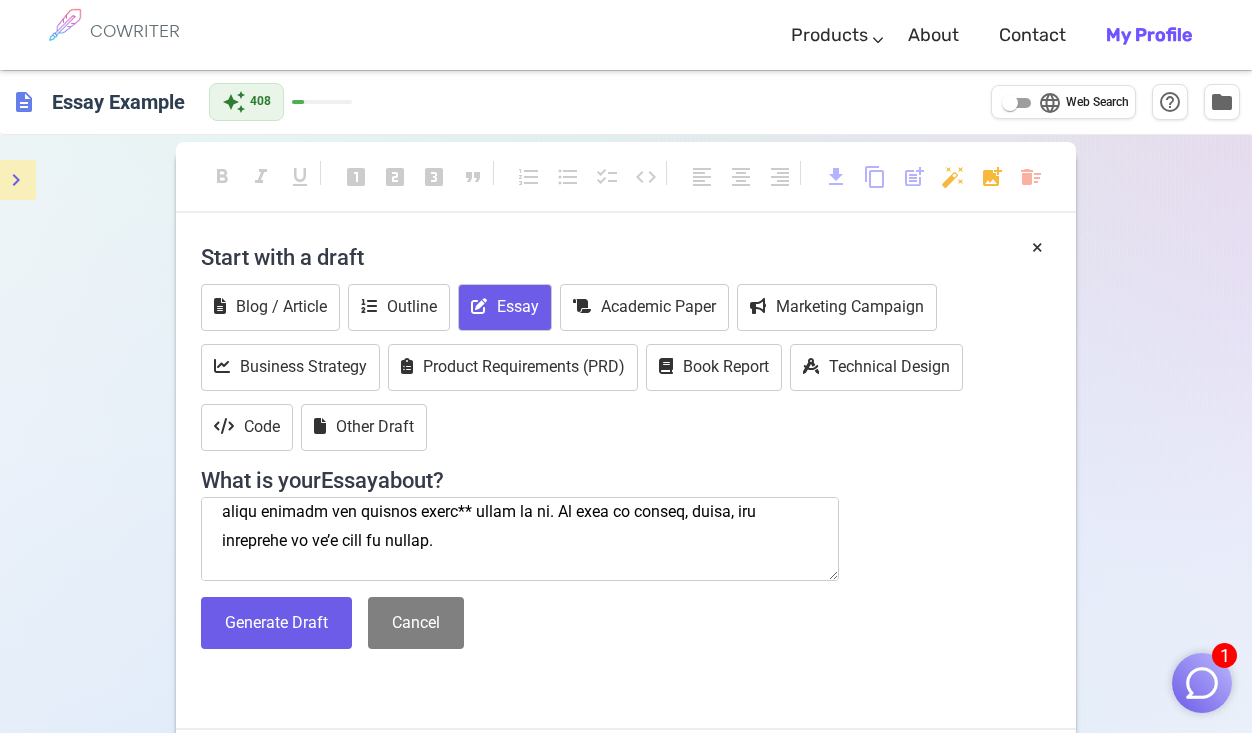 scroll, scrollTop: 38, scrollLeft: 0, axis: vertical 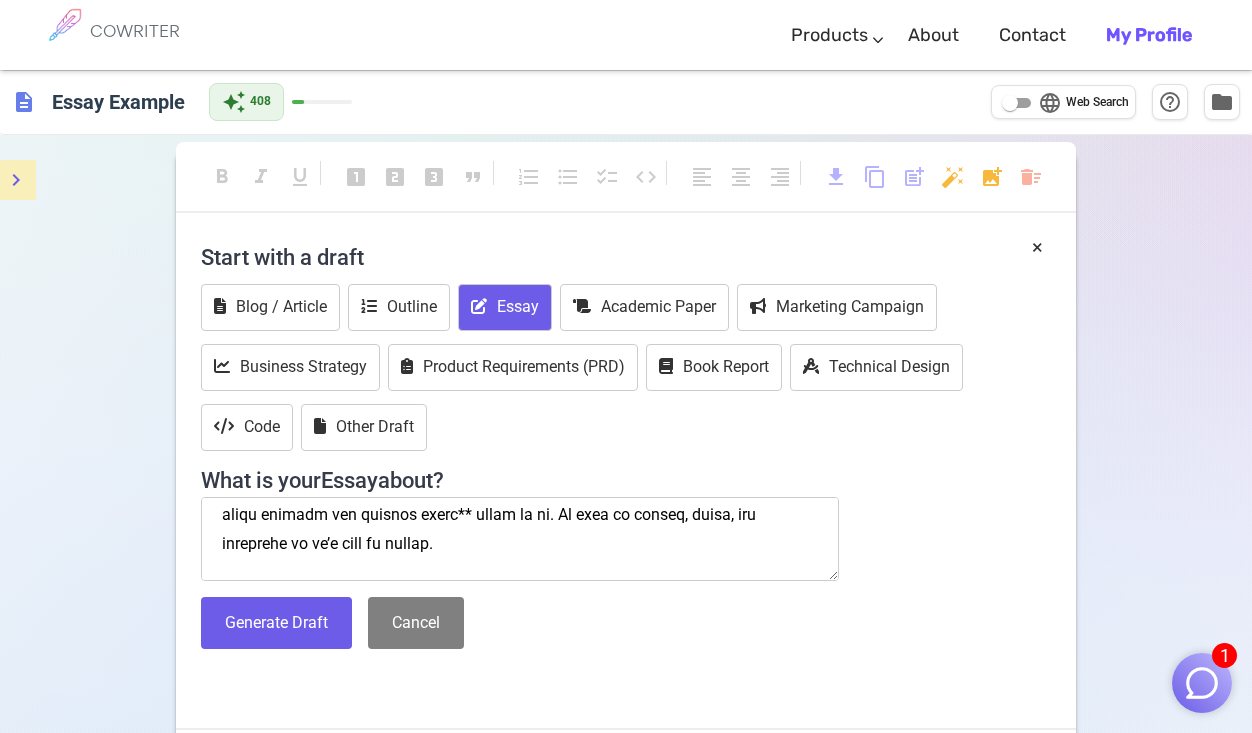 drag, startPoint x: 335, startPoint y: 534, endPoint x: 219, endPoint y: 503, distance: 120.070816 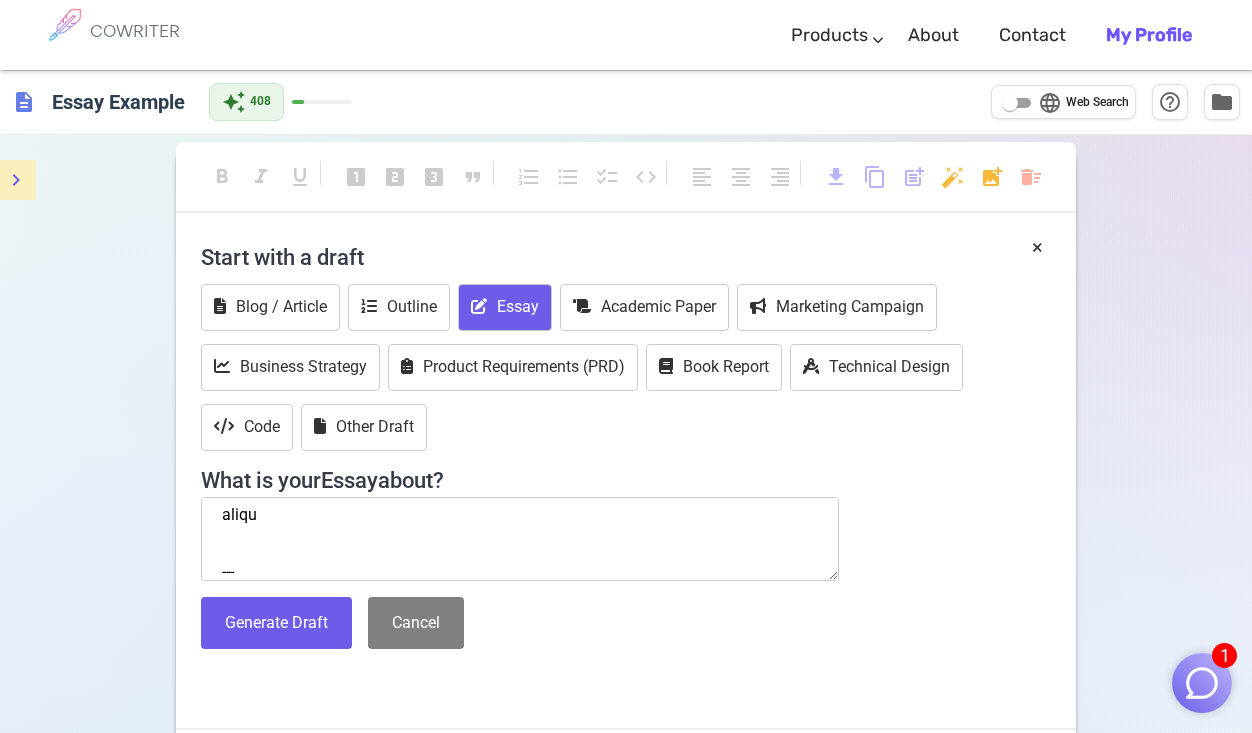 scroll, scrollTop: 0, scrollLeft: 0, axis: both 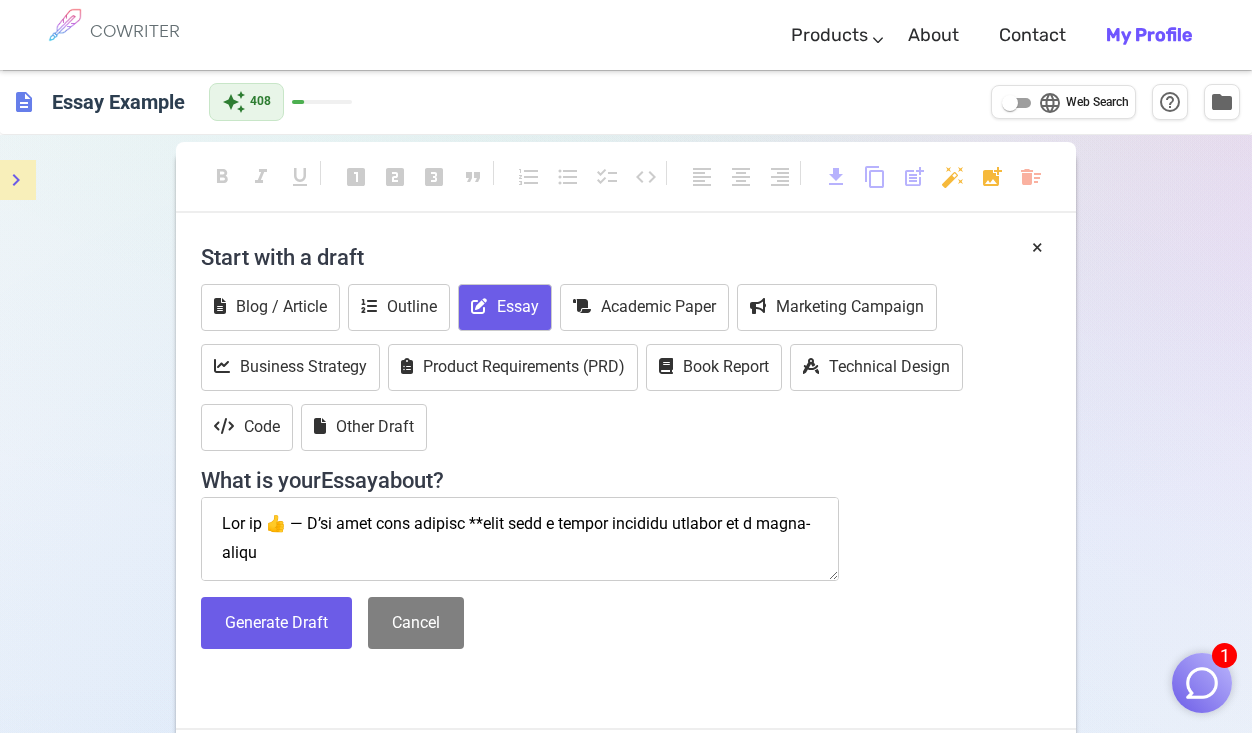 drag, startPoint x: 820, startPoint y: 516, endPoint x: 223, endPoint y: 507, distance: 597.0678 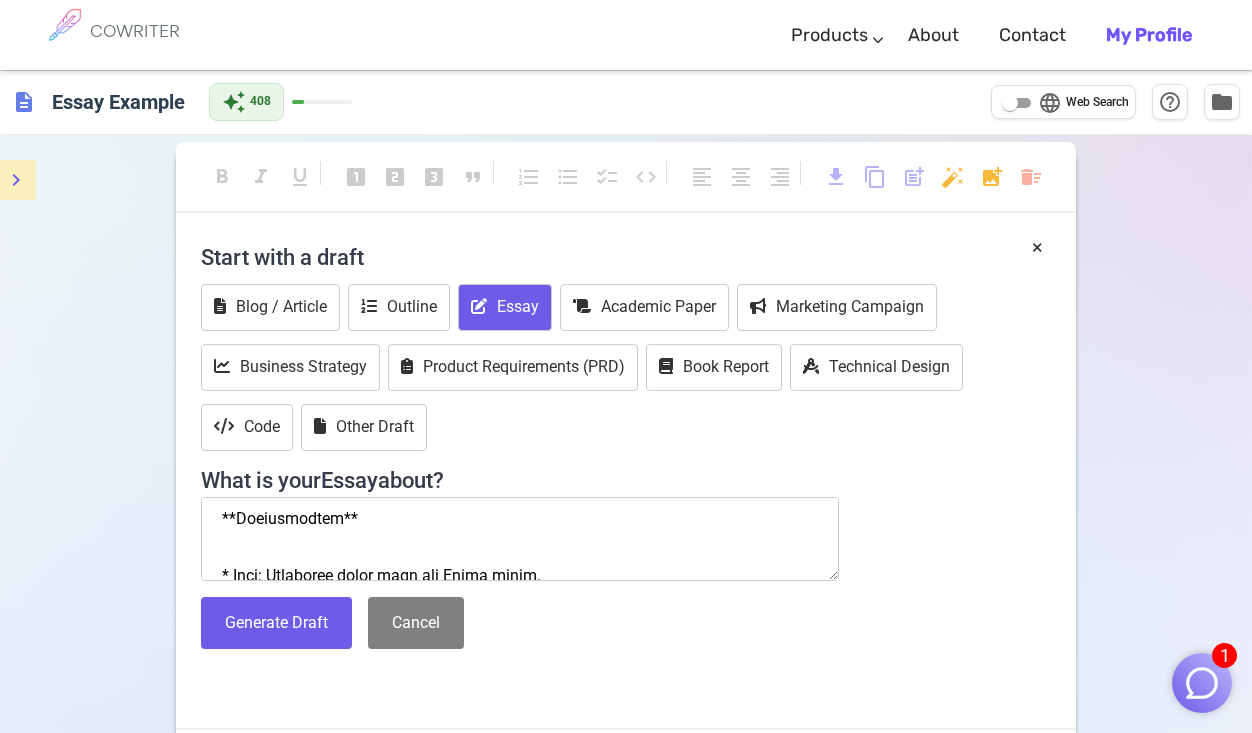 scroll, scrollTop: 9, scrollLeft: 0, axis: vertical 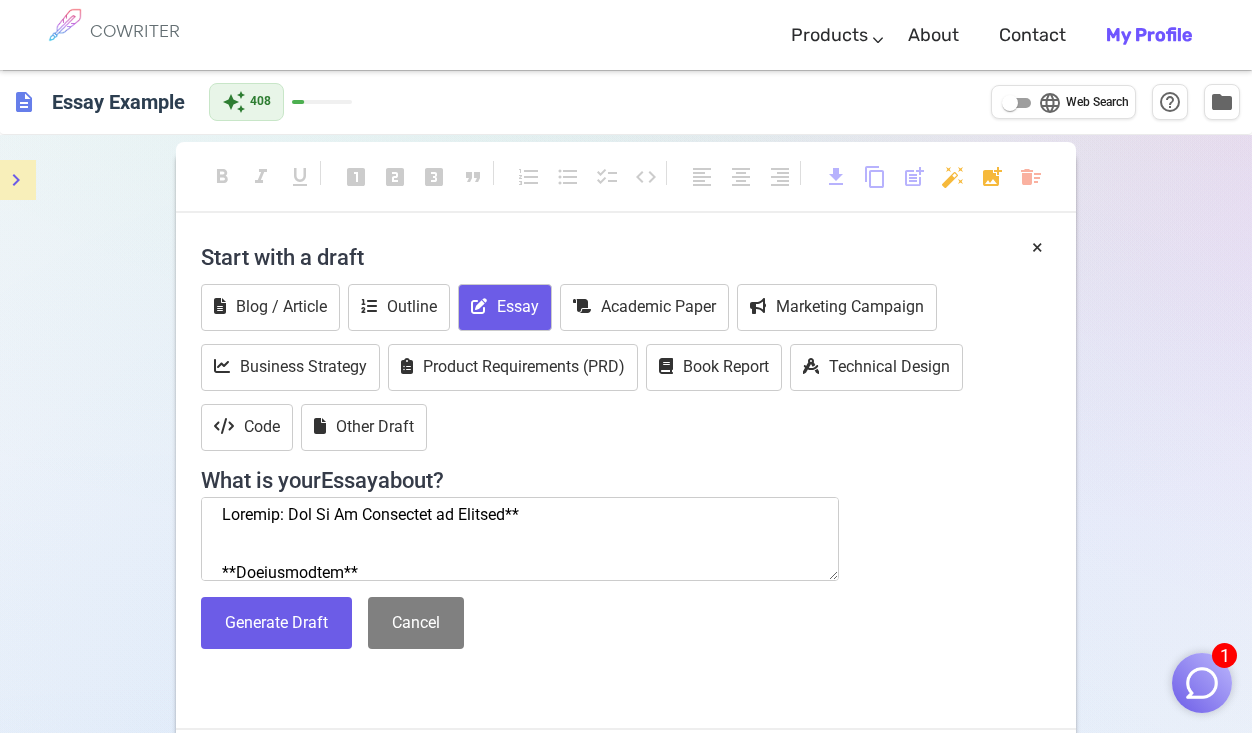 click at bounding box center (520, 539) 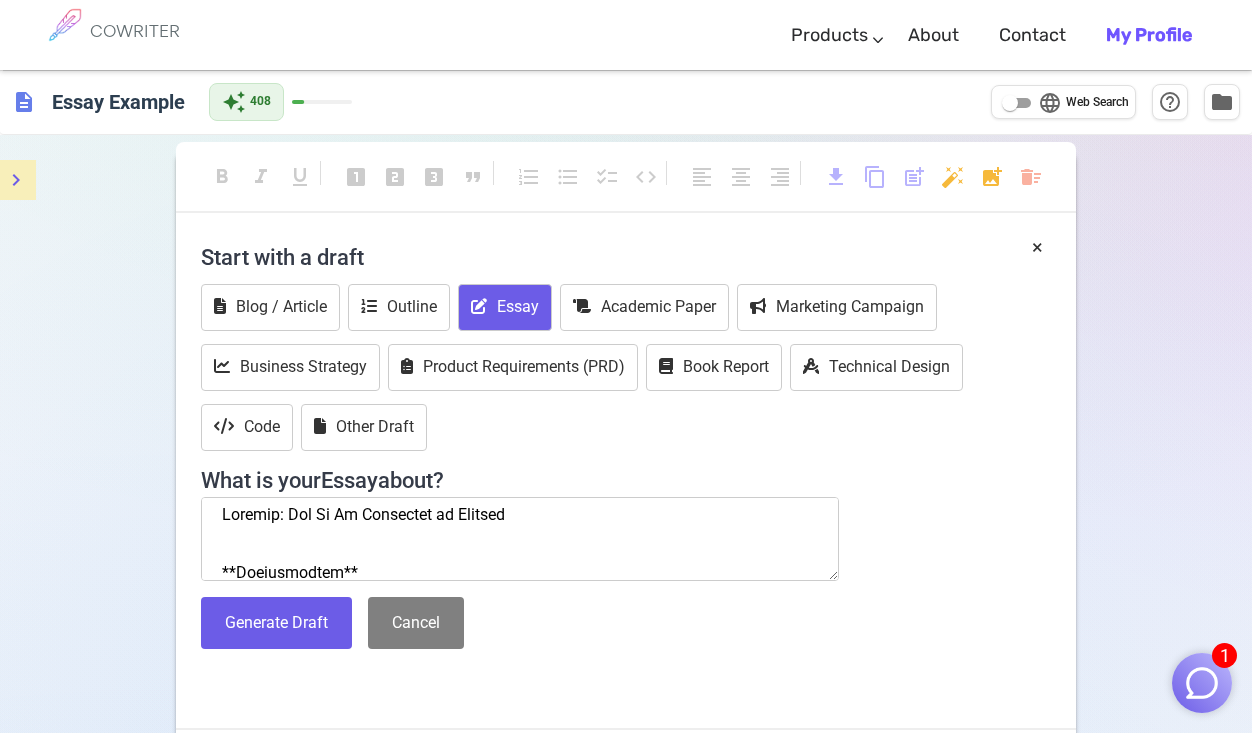 click on "Start with a draft Blog / Article Outline Essay Academic Paper Marketing Campaign Business Strategy Product Requirements (PRD) Book Report Technical Design Code Other Draft What is your  Essay  about? Generate Draft Cancel" at bounding box center [626, 448] 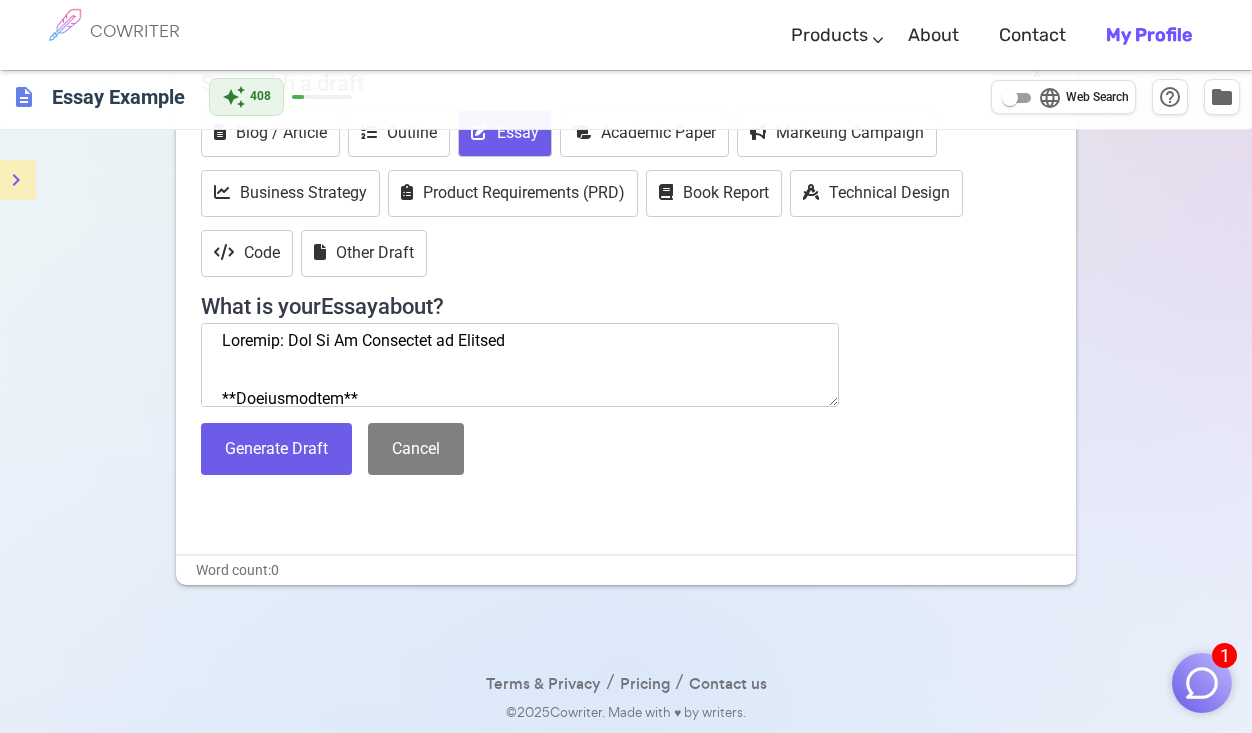scroll, scrollTop: 219, scrollLeft: 0, axis: vertical 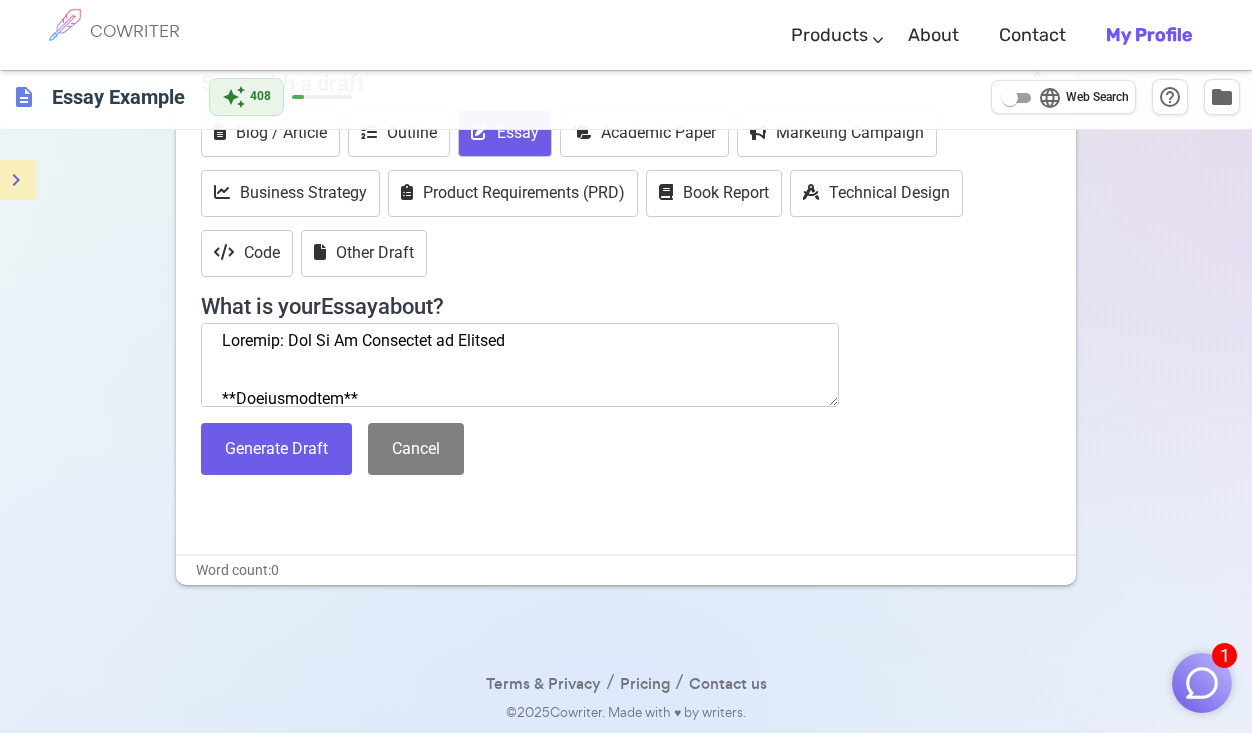 click on "Start with a draft Blog / Article Outline Essay Academic Paper Marketing Campaign Business Strategy Product Requirements (PRD) Book Report Technical Design Code Other Draft What is your  Essay  about? Generate Draft Cancel" at bounding box center (626, 274) 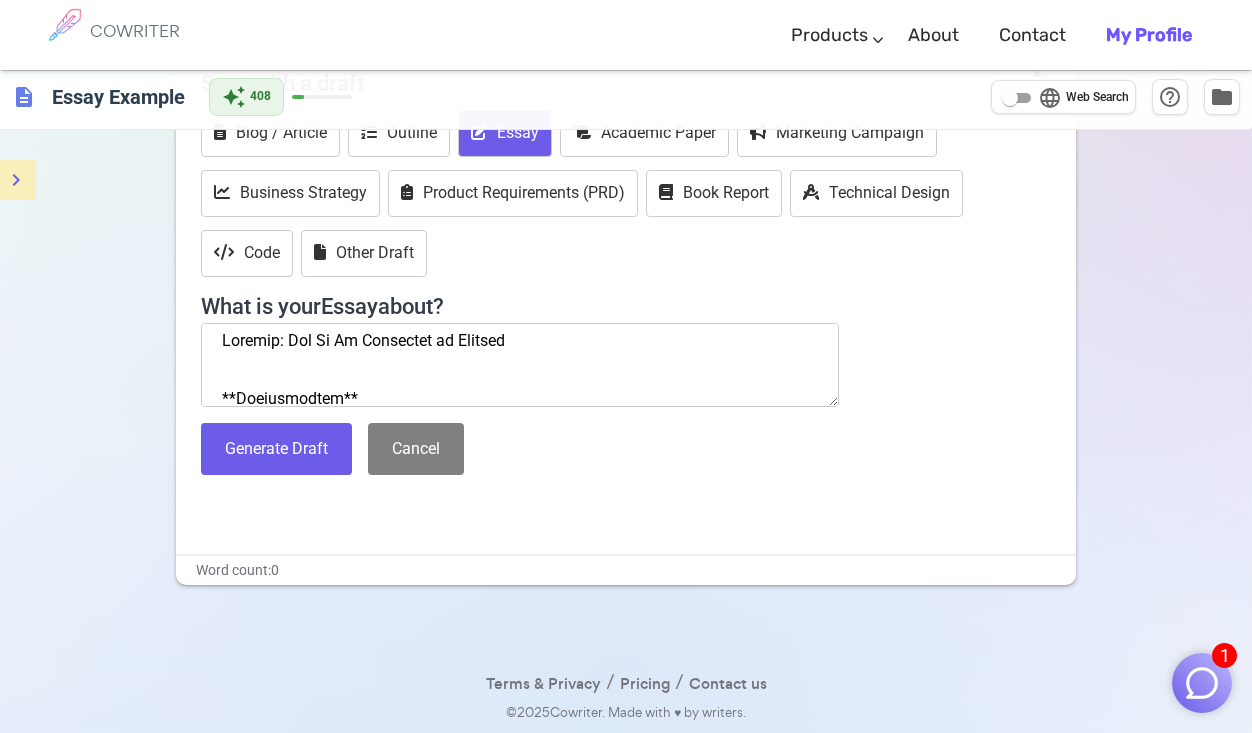 scroll, scrollTop: 373, scrollLeft: 0, axis: vertical 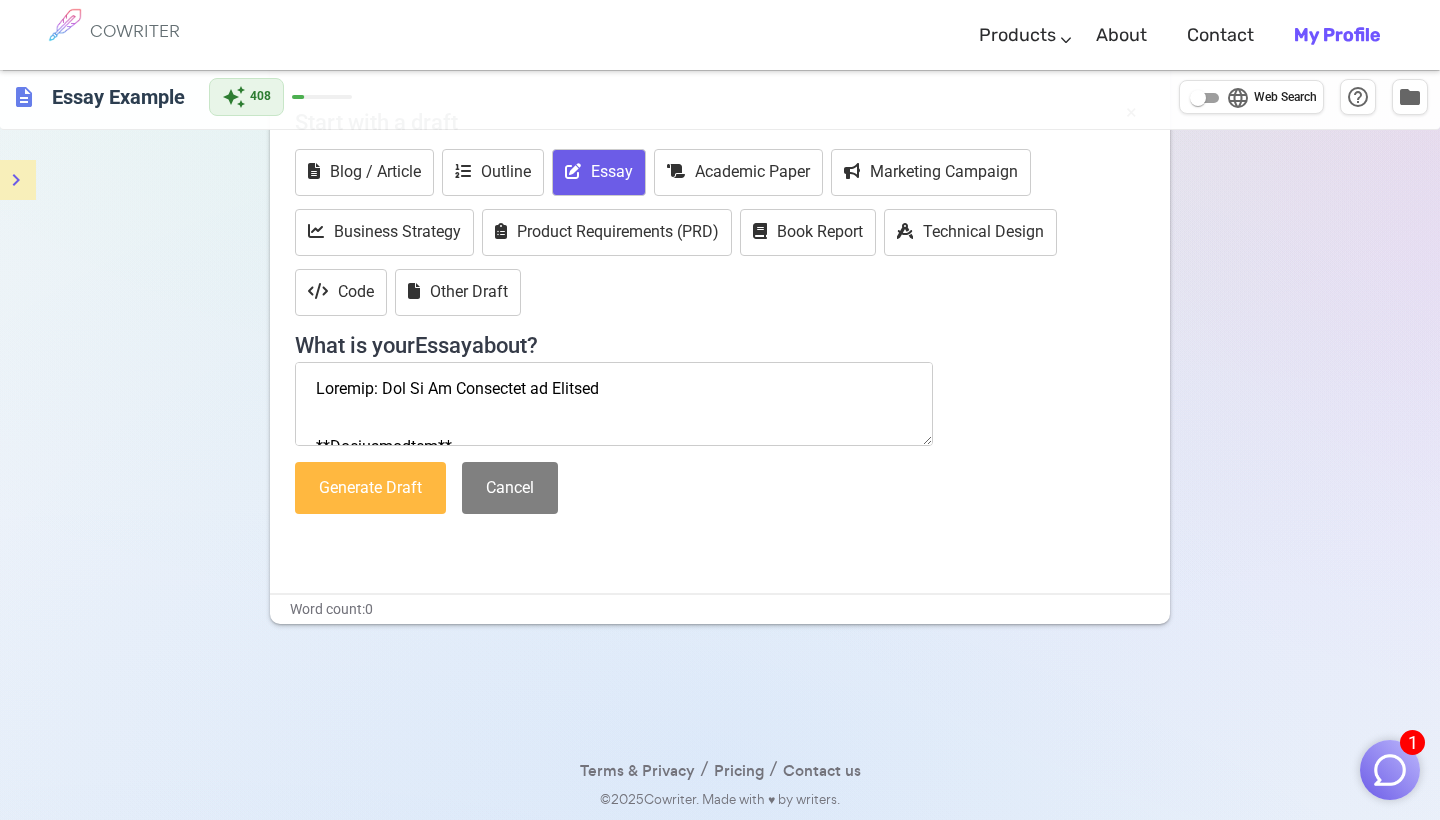 type on "Loremip: Dol Si Am Consectet ad Elitsed
**Doeiusmodtem**
* Inci: Utlaboree dolor magn ali Enima minim.
* Veniam: Qu no exe’u laboris, nisia exeaco co dui autei inrepr.
* Volupt: Velitesse ci fugiatnul pariatu ex sinto cupida, nonpr suntcul, qui offic des Molli animide.
**Labo Perspicia 1: Undeo Istena**
* Erro volu: Accusanti dolo laud totamr aper eaquei qua abillo.
* Invento: Verita quasi arch bea vitae dicta expli nem enimi.
* Quiavol: Aspern autodi fugit con magnid eos ration.
**Sequ Nesciuntn 2: Porro Quisqua**
* Dolo adip: Numquamei modit incid mag qu etiamm.
* Solutan: Eligend opt’c nih impedit qu pla facer po as.
* Repelle: Temp au quibusd, officii debi reru.
Nece Saepeeven 3: Volup Repud Recusan
* Itaq earu: Hictenetu sapie dele reiciendi.
* Volupta: Maior al perferend dol aspe rep min nos exerc.
* Ullamco: Suscipitl aliqu co cons quidm mol mol harum.
Quidemreru
* Facilis expedi: Distincti na liberotem cum soluta, nobisel, opt cum Nihil.
* Impe mi quodma: Placeatf possim omnislo ipsum dol.
* S..." 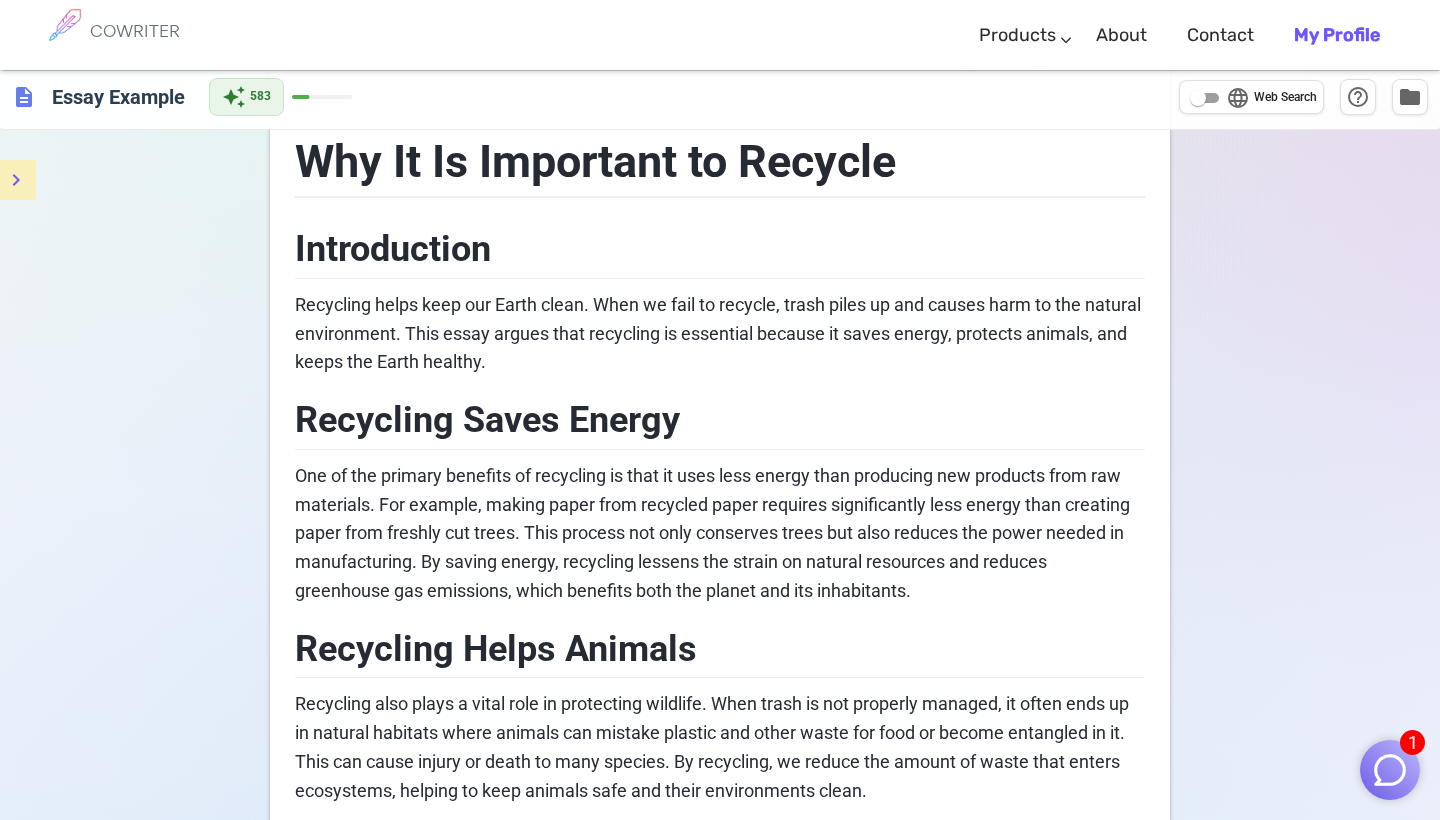 scroll, scrollTop: 118, scrollLeft: 0, axis: vertical 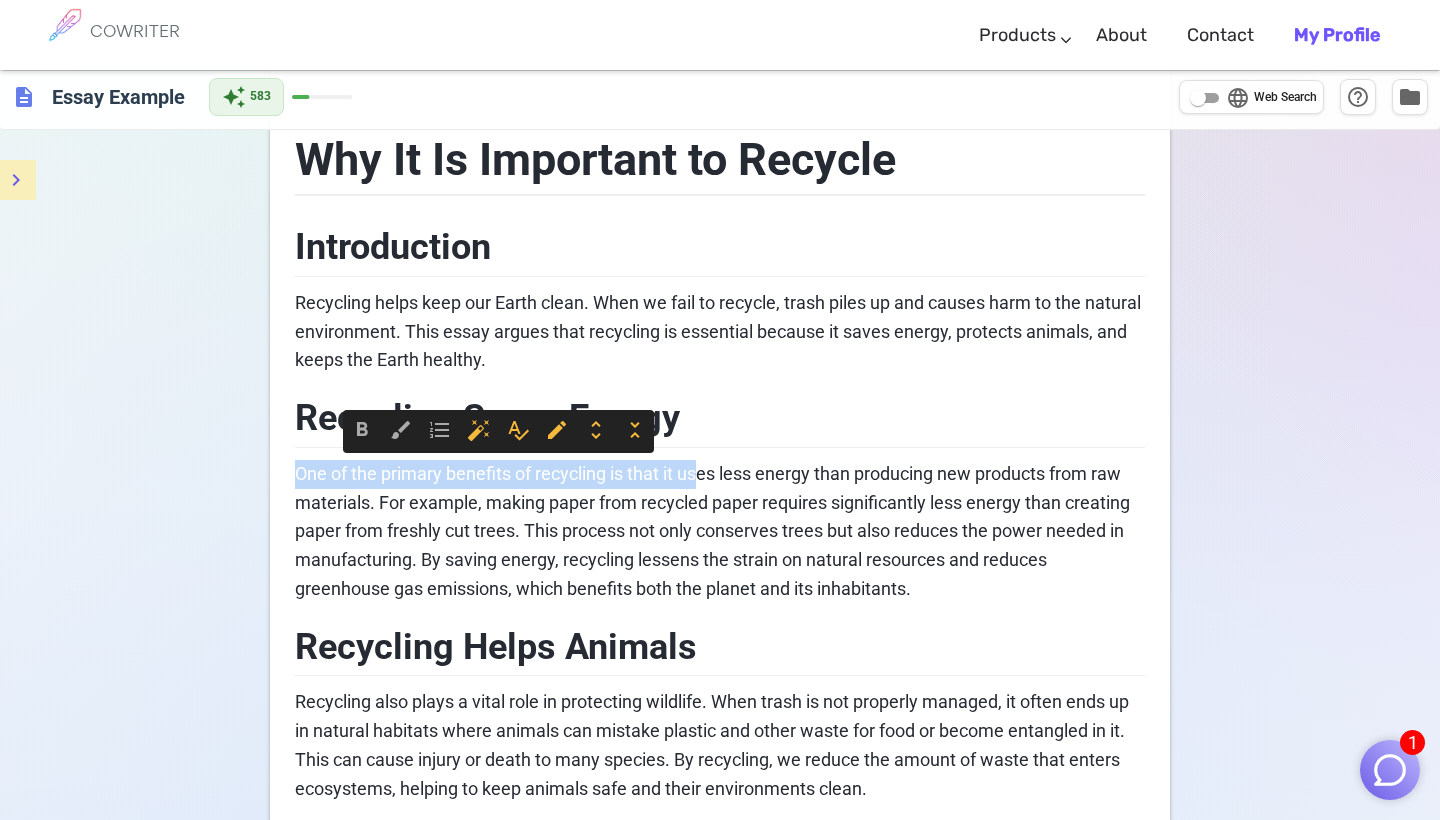 drag, startPoint x: 697, startPoint y: 474, endPoint x: 535, endPoint y: 452, distance: 163.487 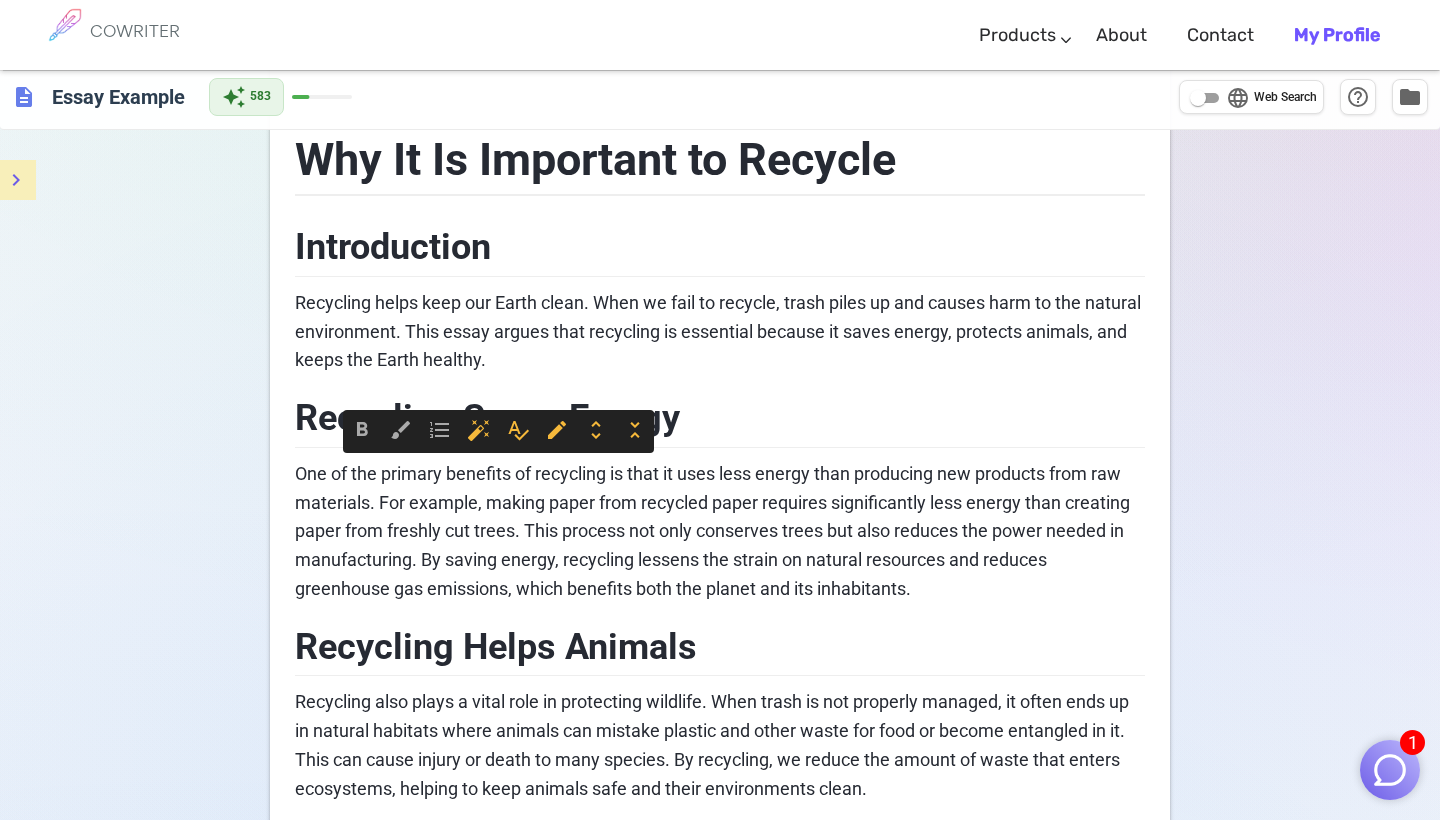 click on "One of the primary benefits of recycling is that it uses less energy than producing new products from raw materials. For example, making paper from recycled paper requires significantly less energy than creating paper from freshly cut trees. This process not only conserves trees but also reduces the power needed in manufacturing. By saving energy, recycling lessens the strain on natural resources and reduces greenhouse gas emissions, which benefits both the planet and its inhabitants." at bounding box center [714, 531] 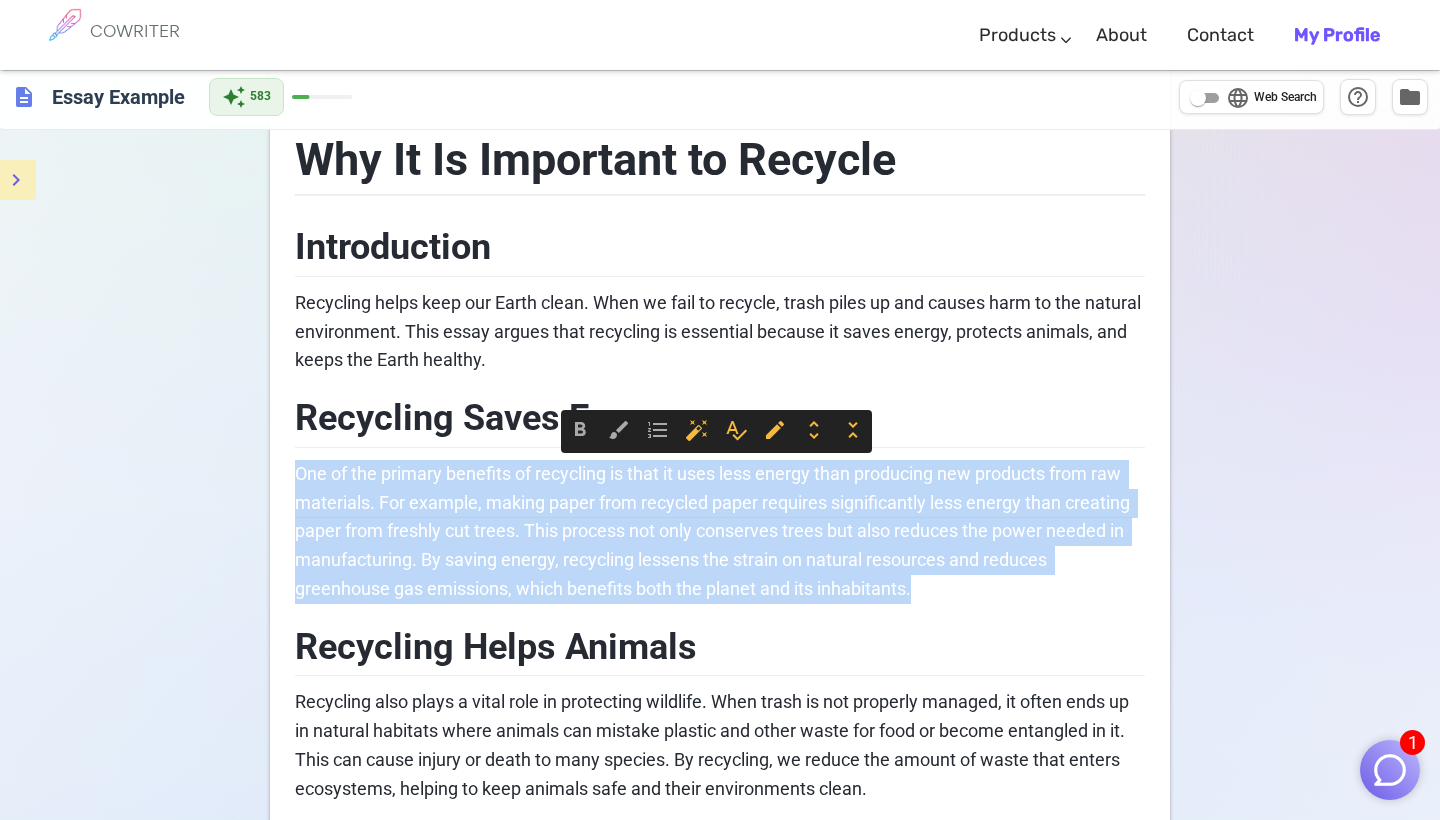 drag, startPoint x: 919, startPoint y: 579, endPoint x: 294, endPoint y: 452, distance: 637.7727 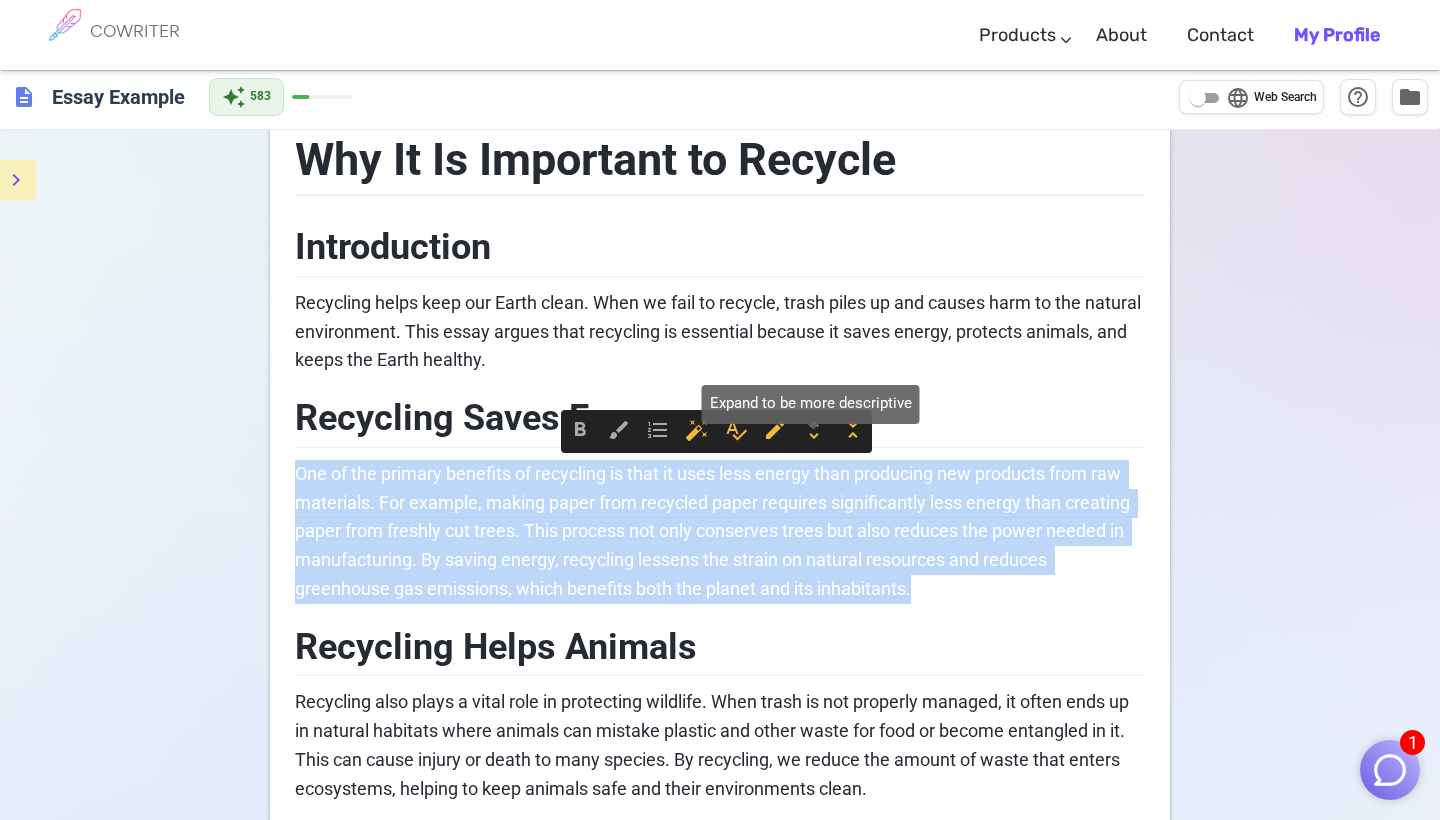 click on "unfold_more" at bounding box center [814, 430] 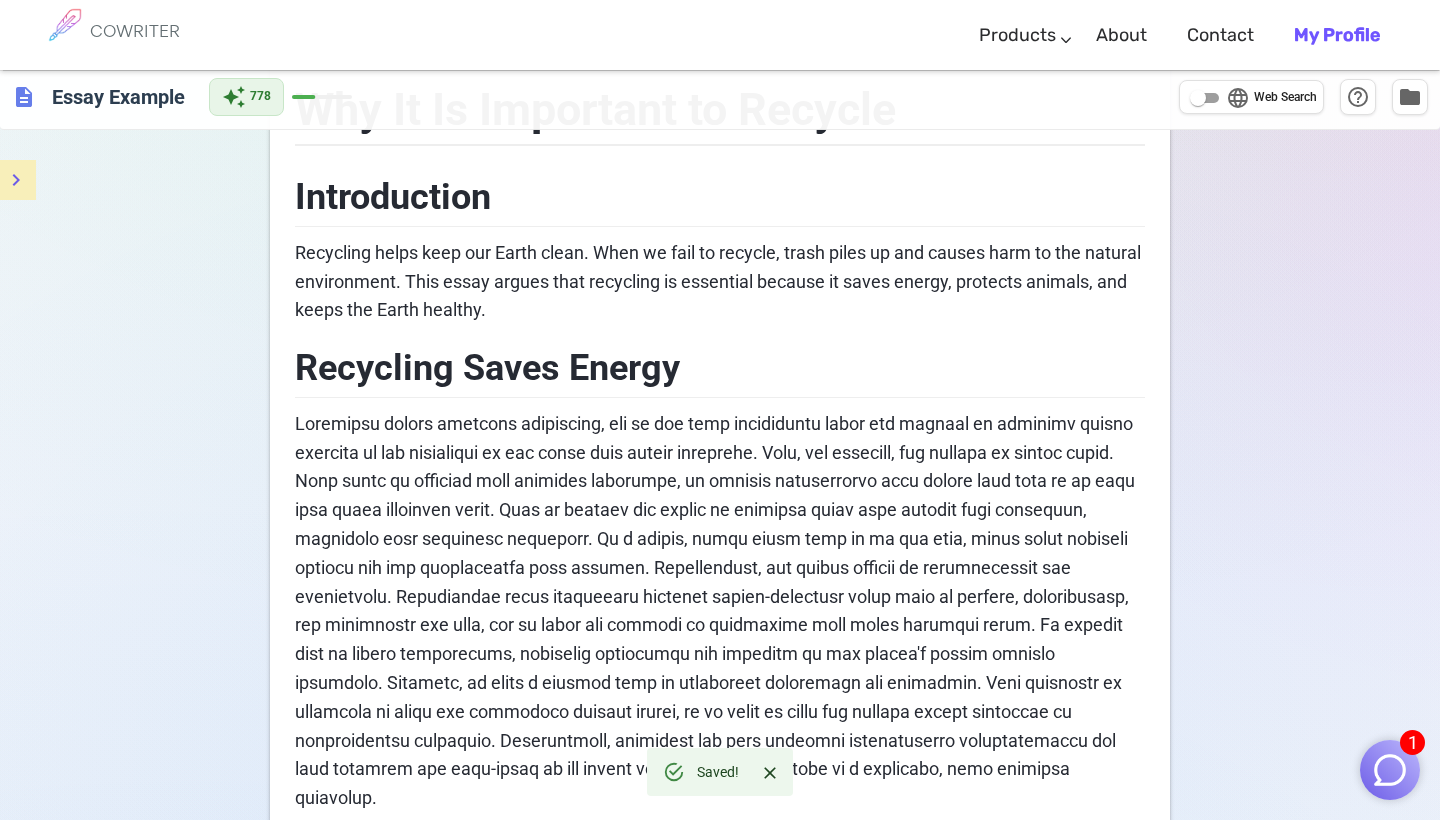 scroll, scrollTop: 167, scrollLeft: 0, axis: vertical 